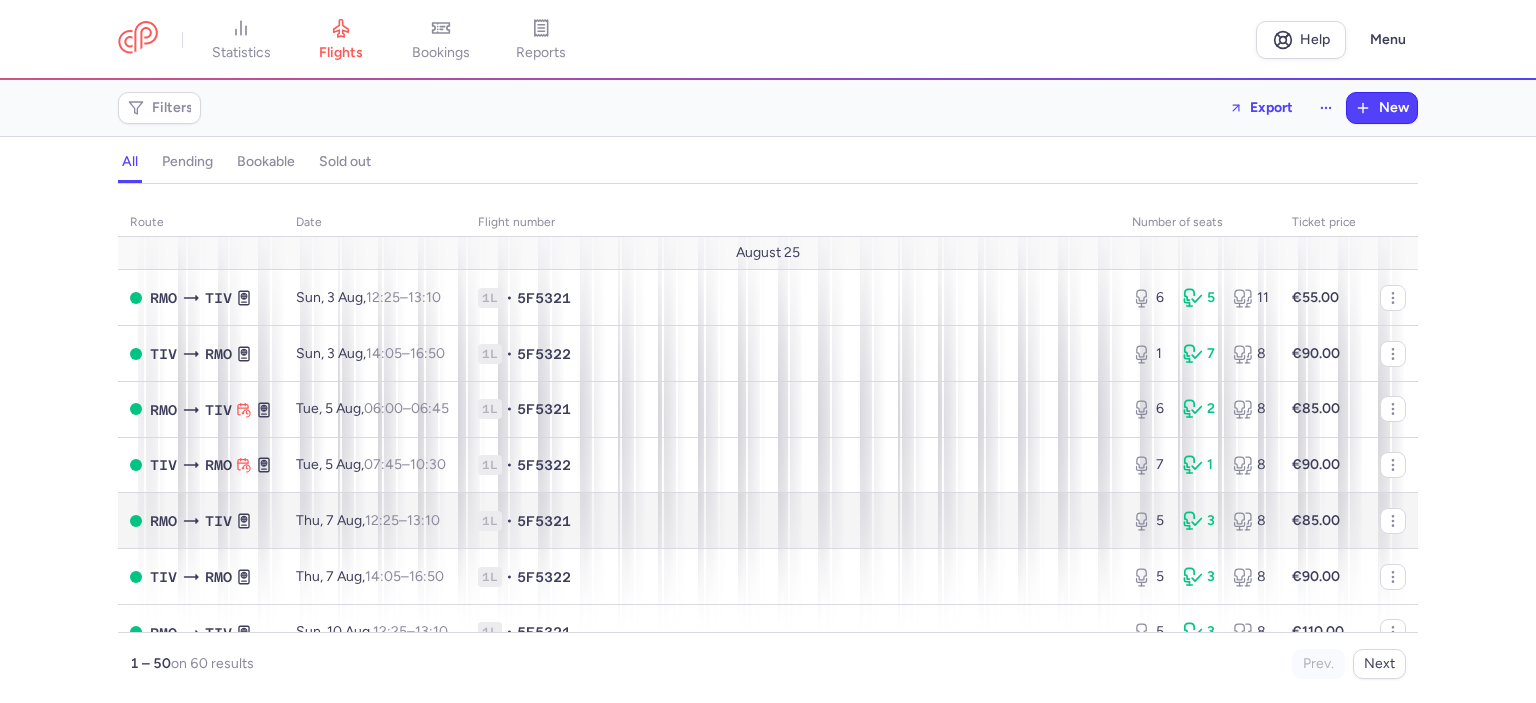 scroll, scrollTop: 0, scrollLeft: 0, axis: both 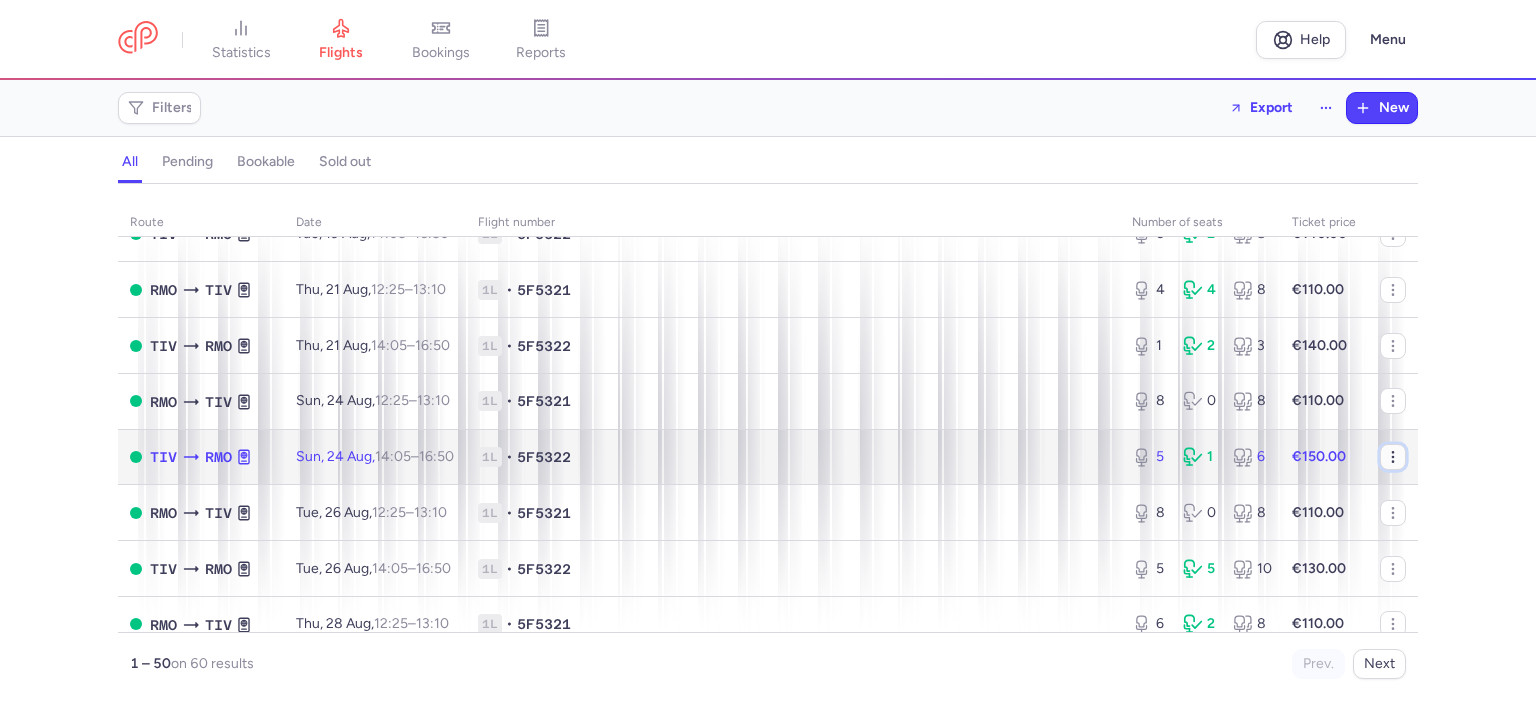 click 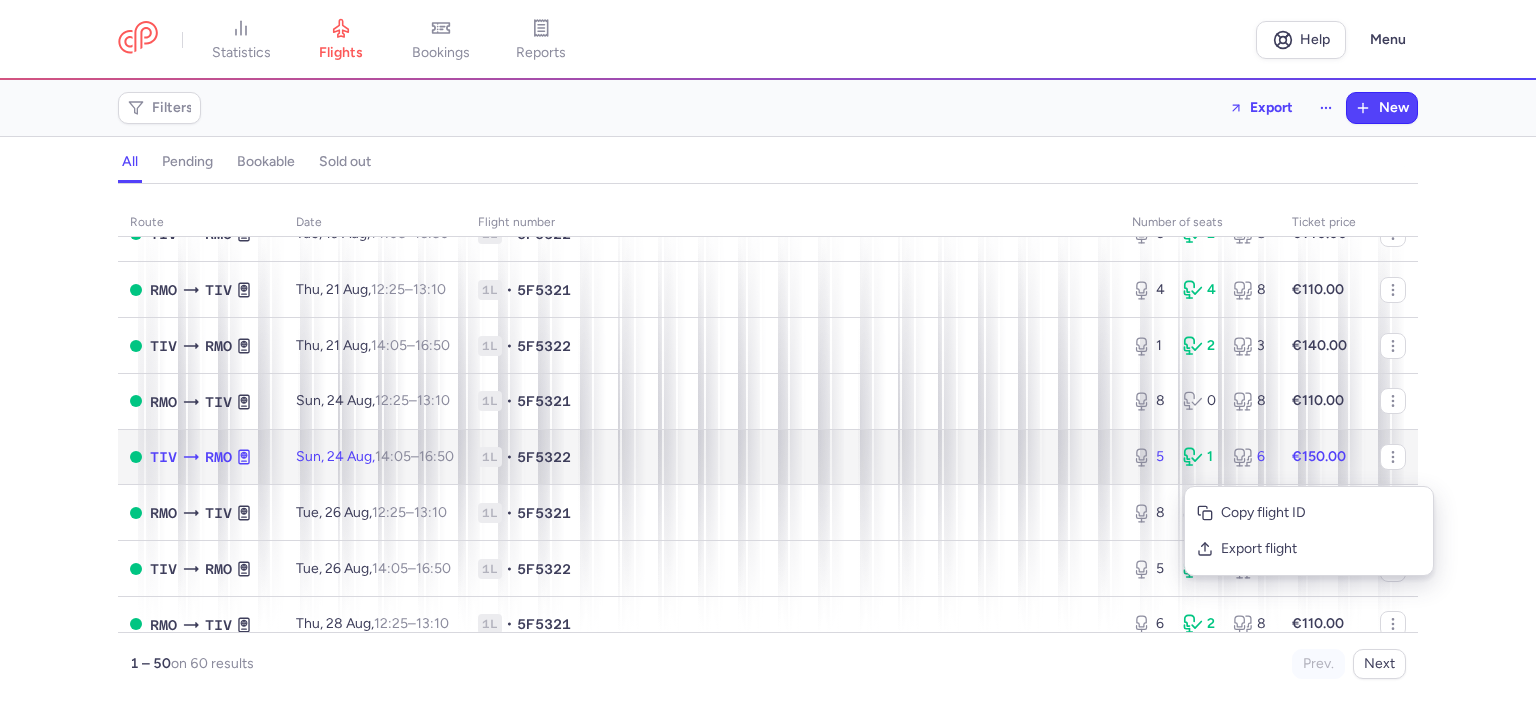 click on "€150.00" at bounding box center [1319, 456] 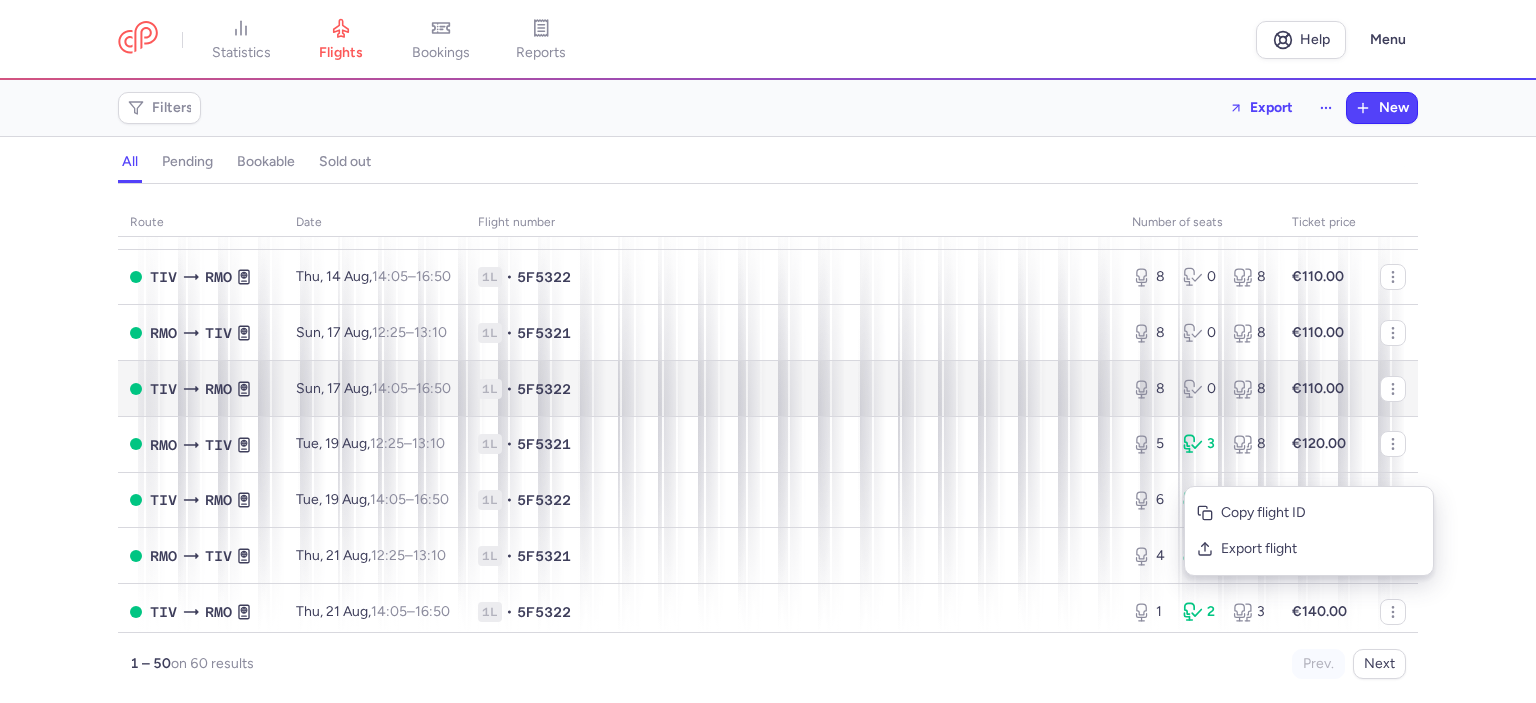 scroll, scrollTop: 600, scrollLeft: 0, axis: vertical 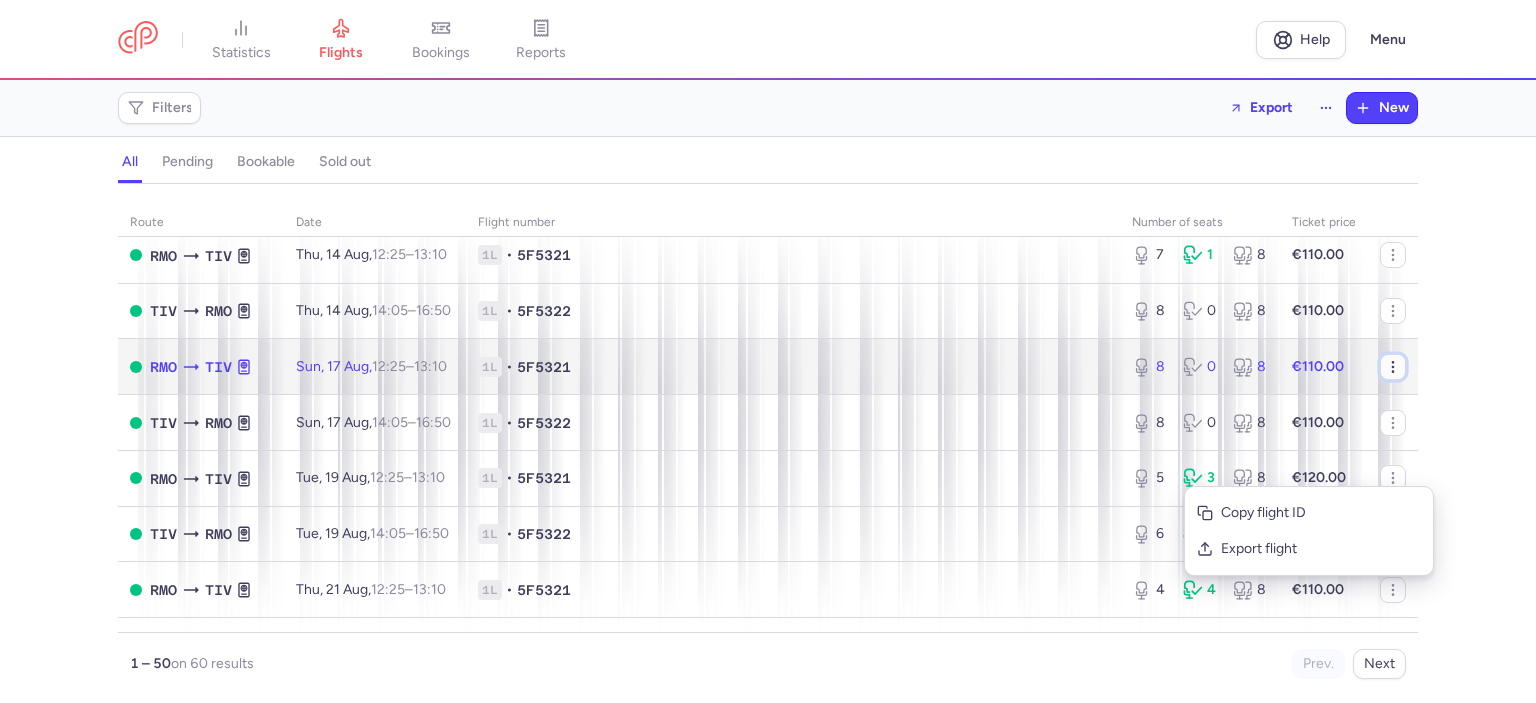 click at bounding box center (1393, 367) 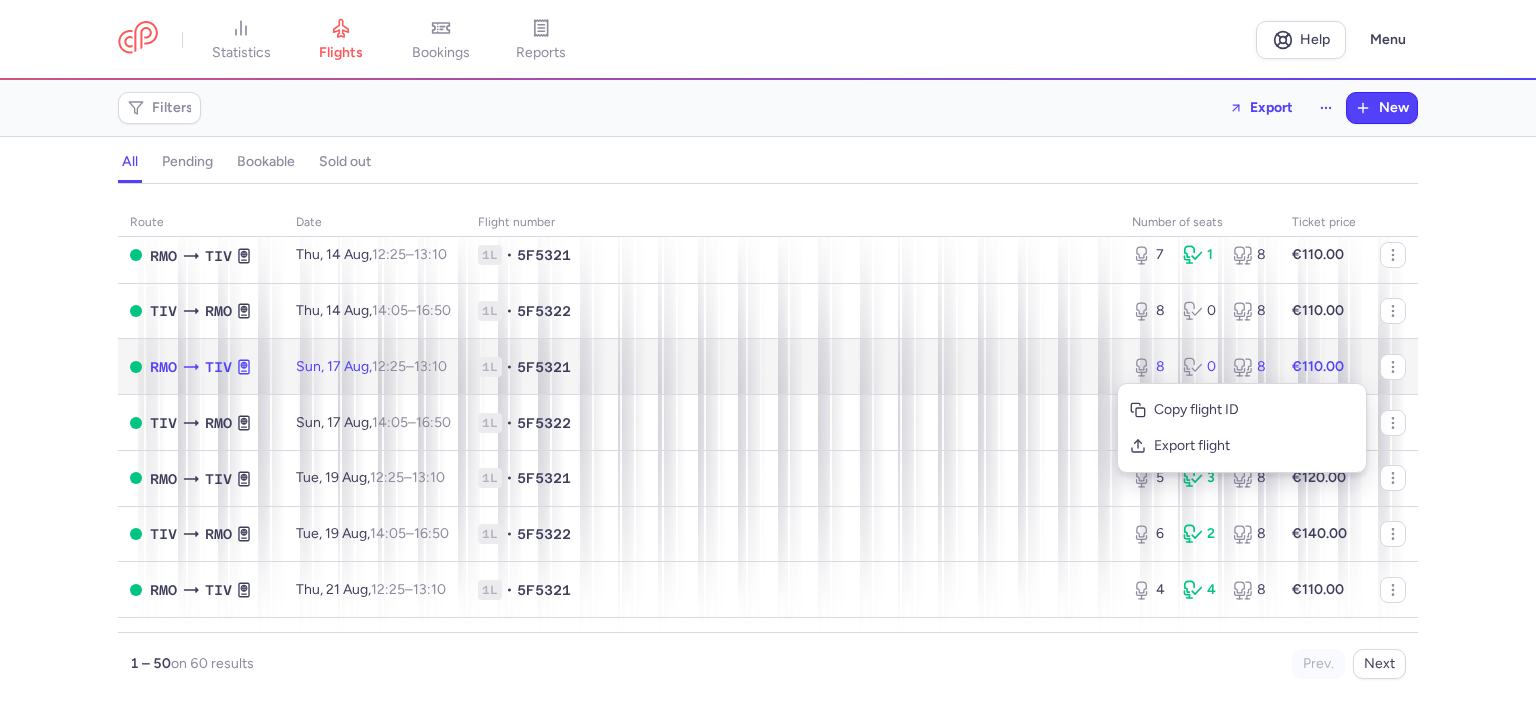 click on "€110.00" at bounding box center [1318, 366] 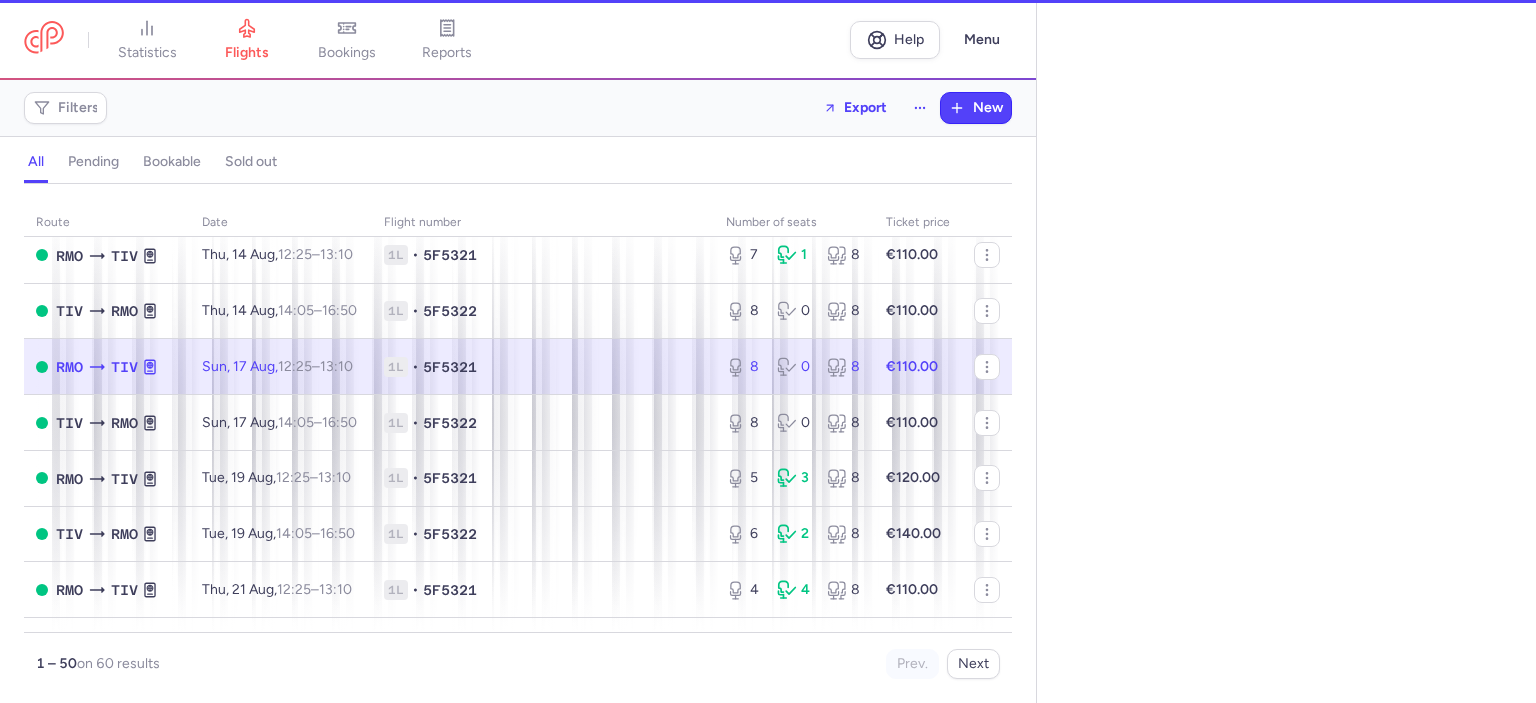 select on "hours" 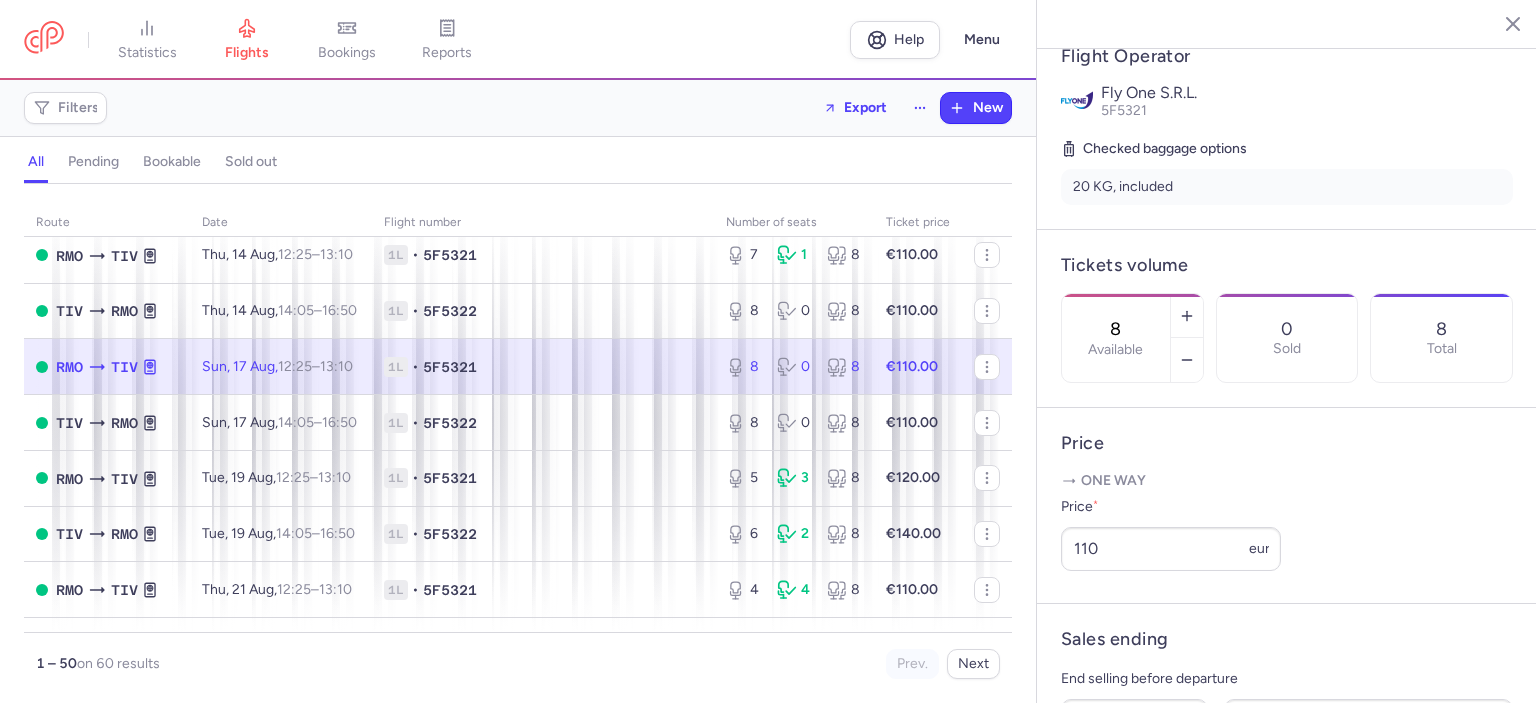 scroll, scrollTop: 600, scrollLeft: 0, axis: vertical 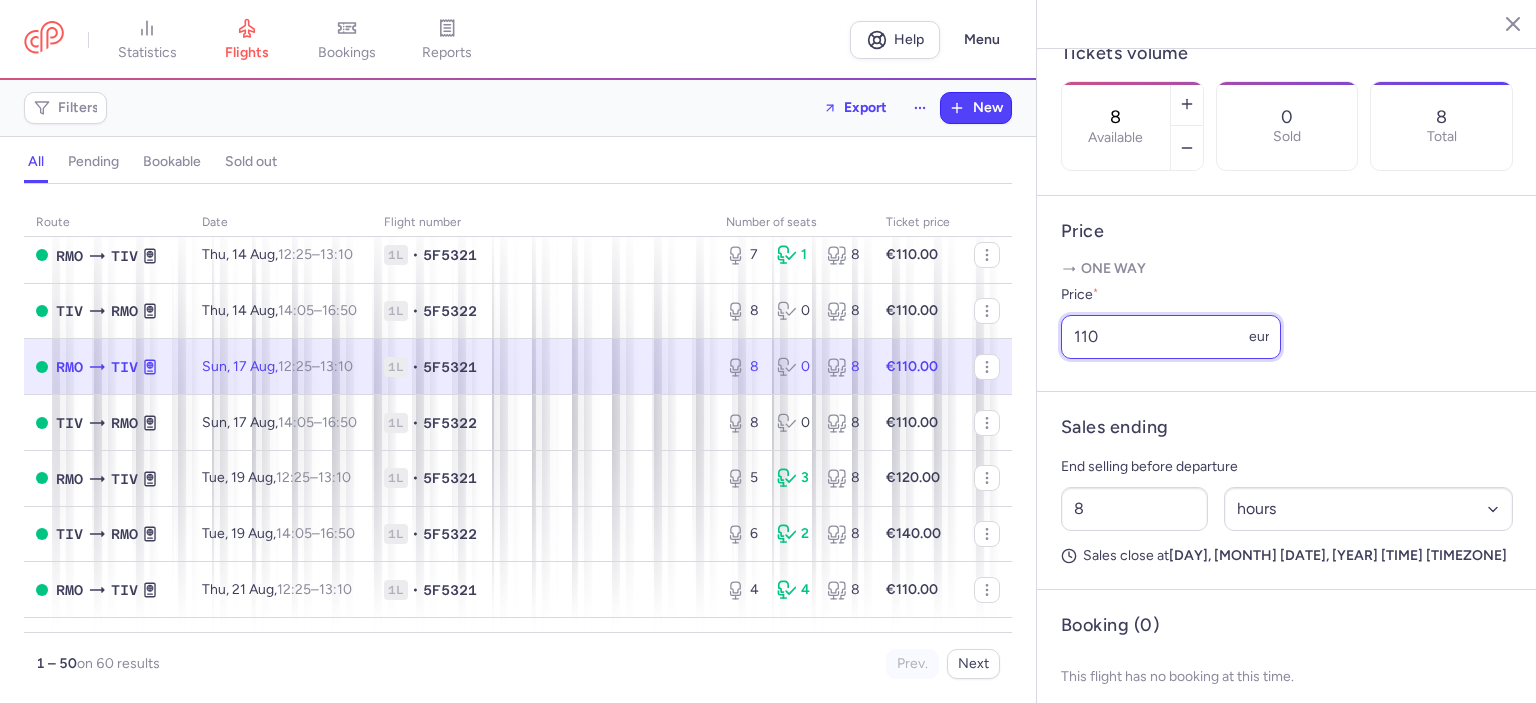 click on "110" at bounding box center [1171, 337] 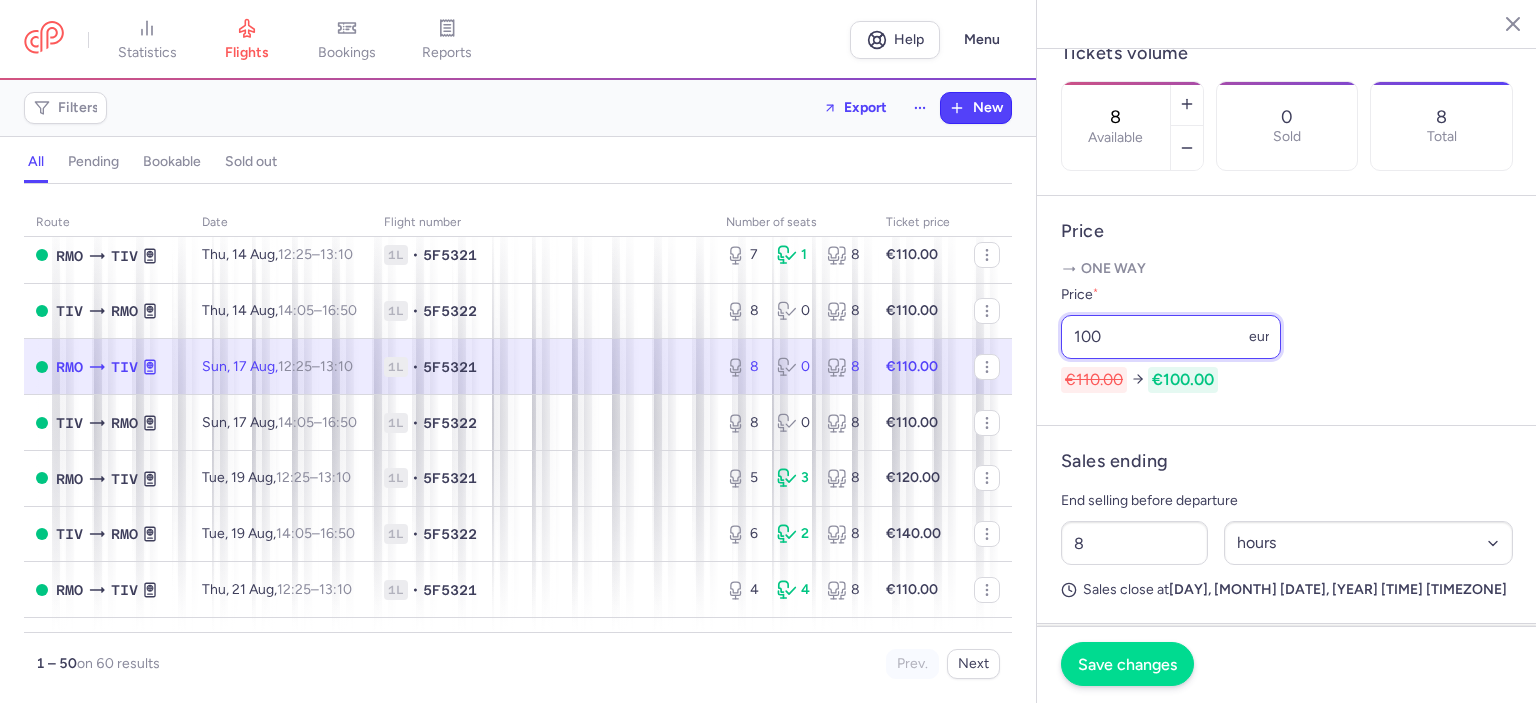type on "100" 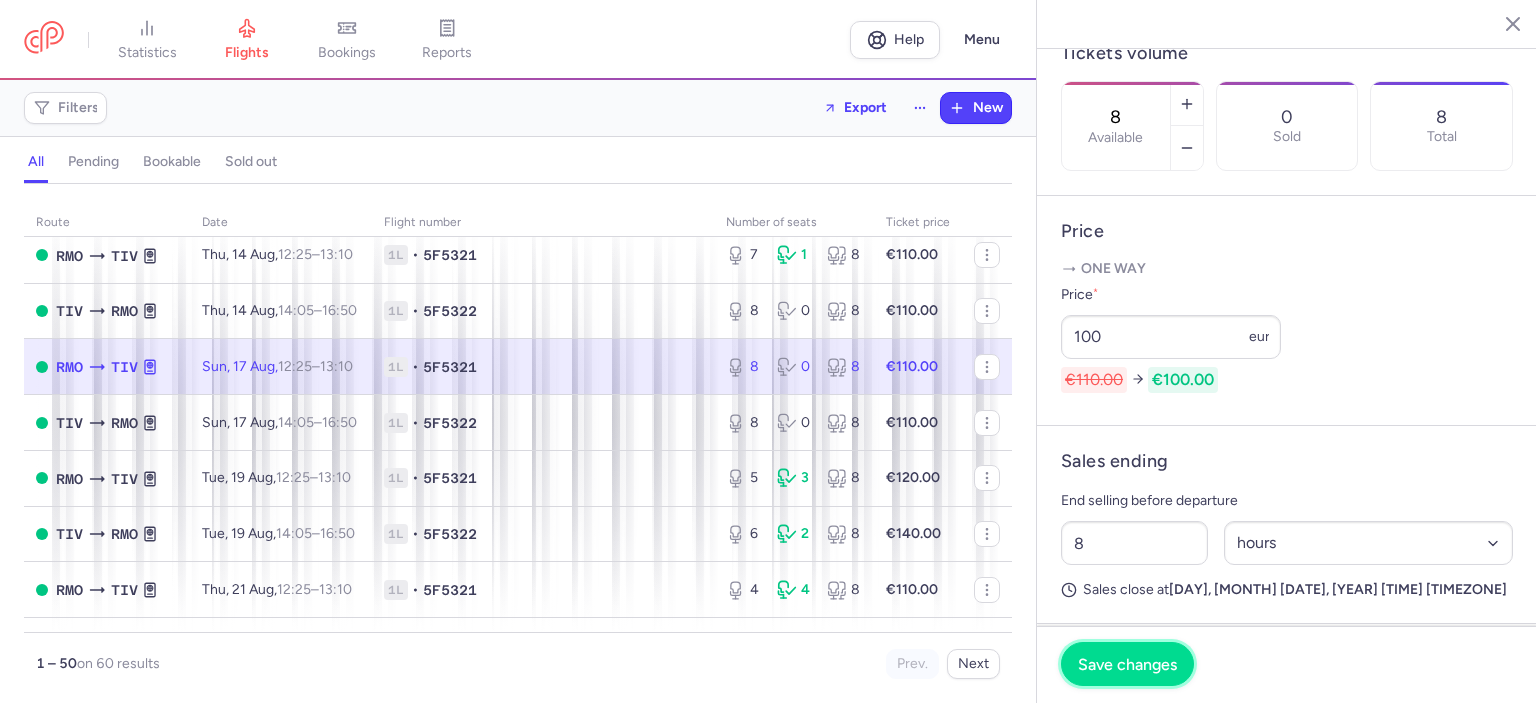 click on "Save changes" at bounding box center (1127, 664) 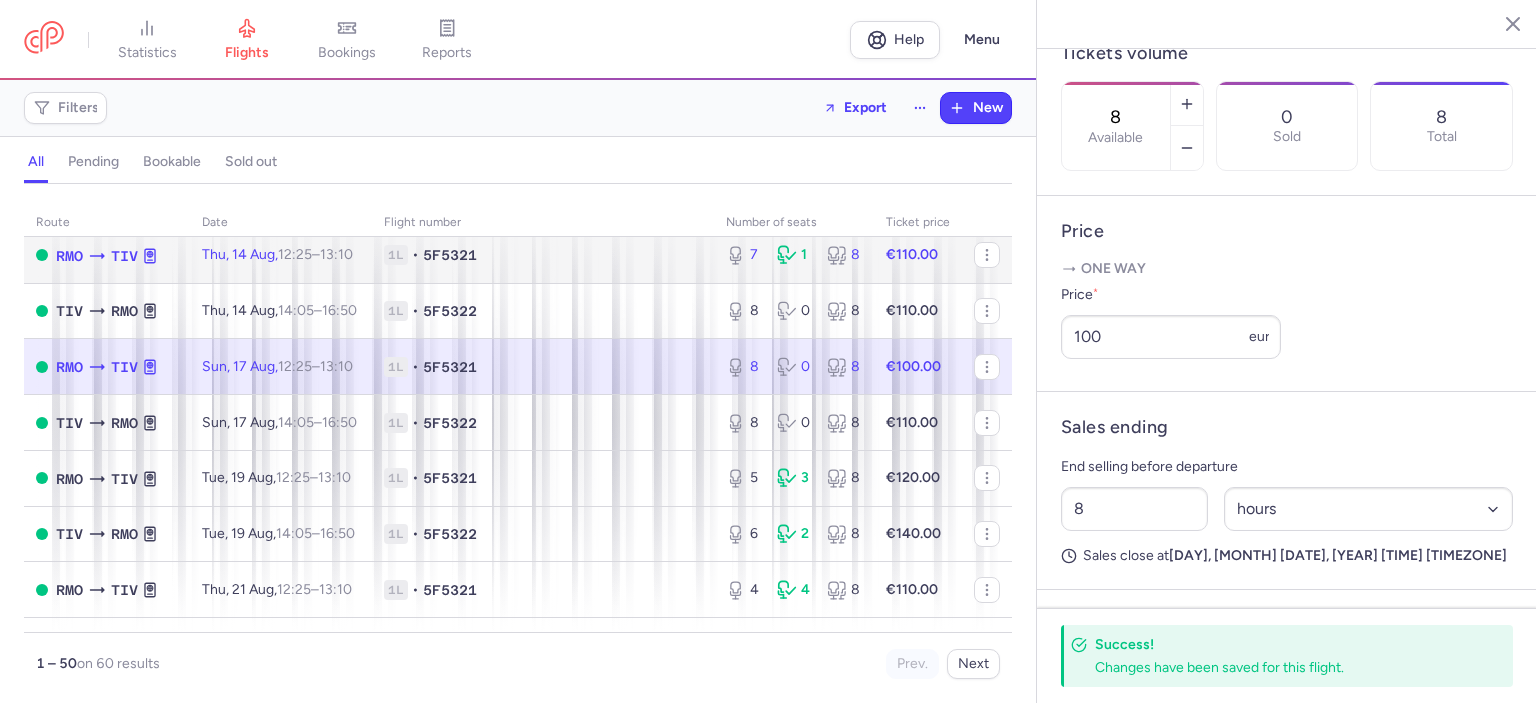 click on "€110.00" at bounding box center (912, 254) 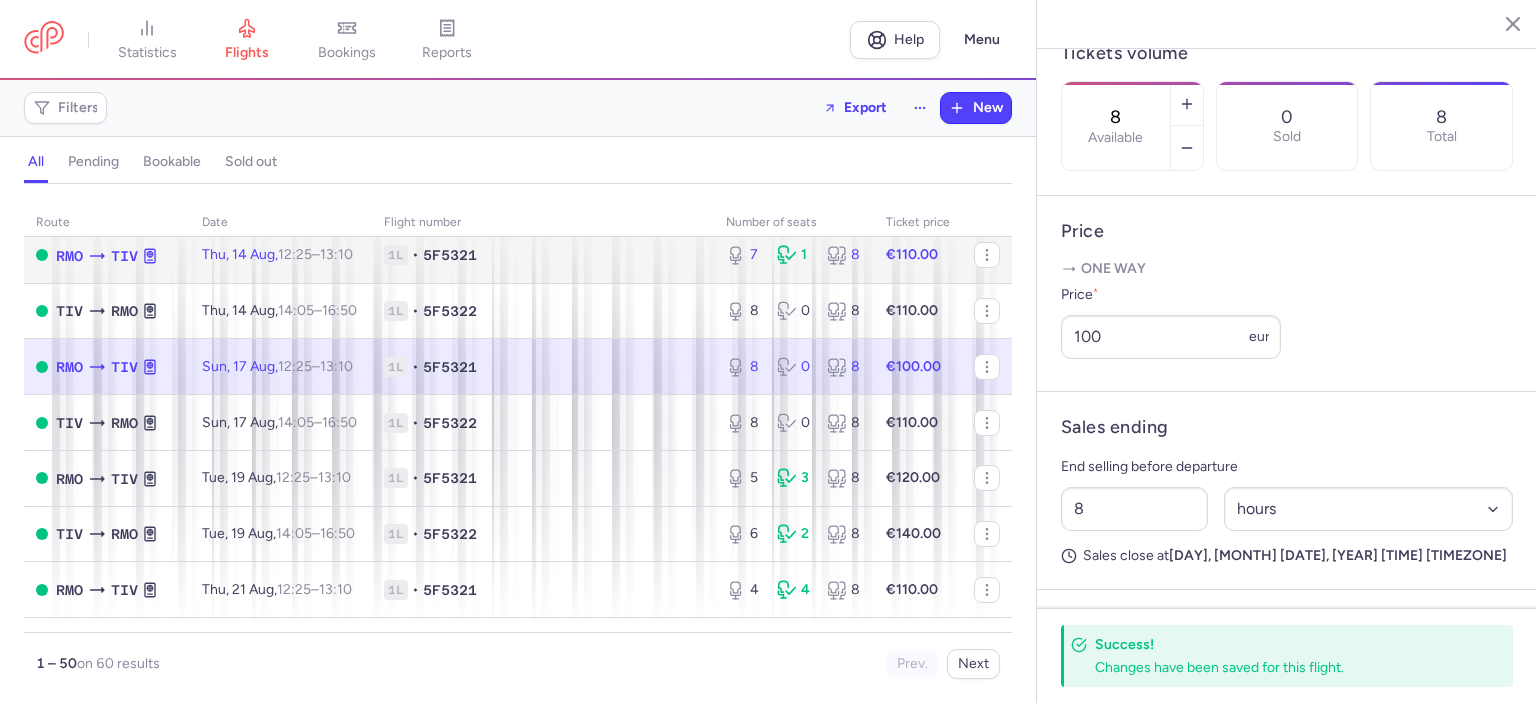 click on "€110.00" at bounding box center (912, 254) 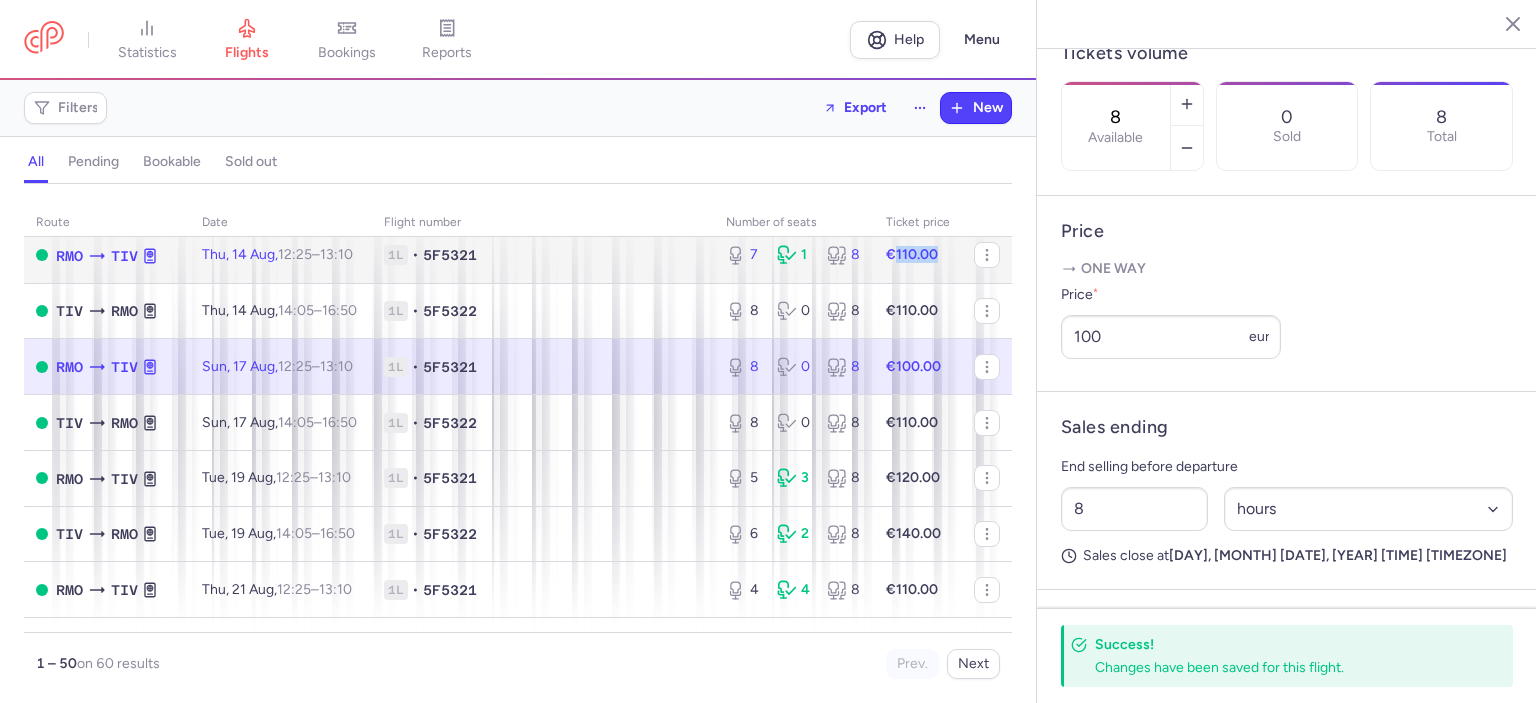 type on "7" 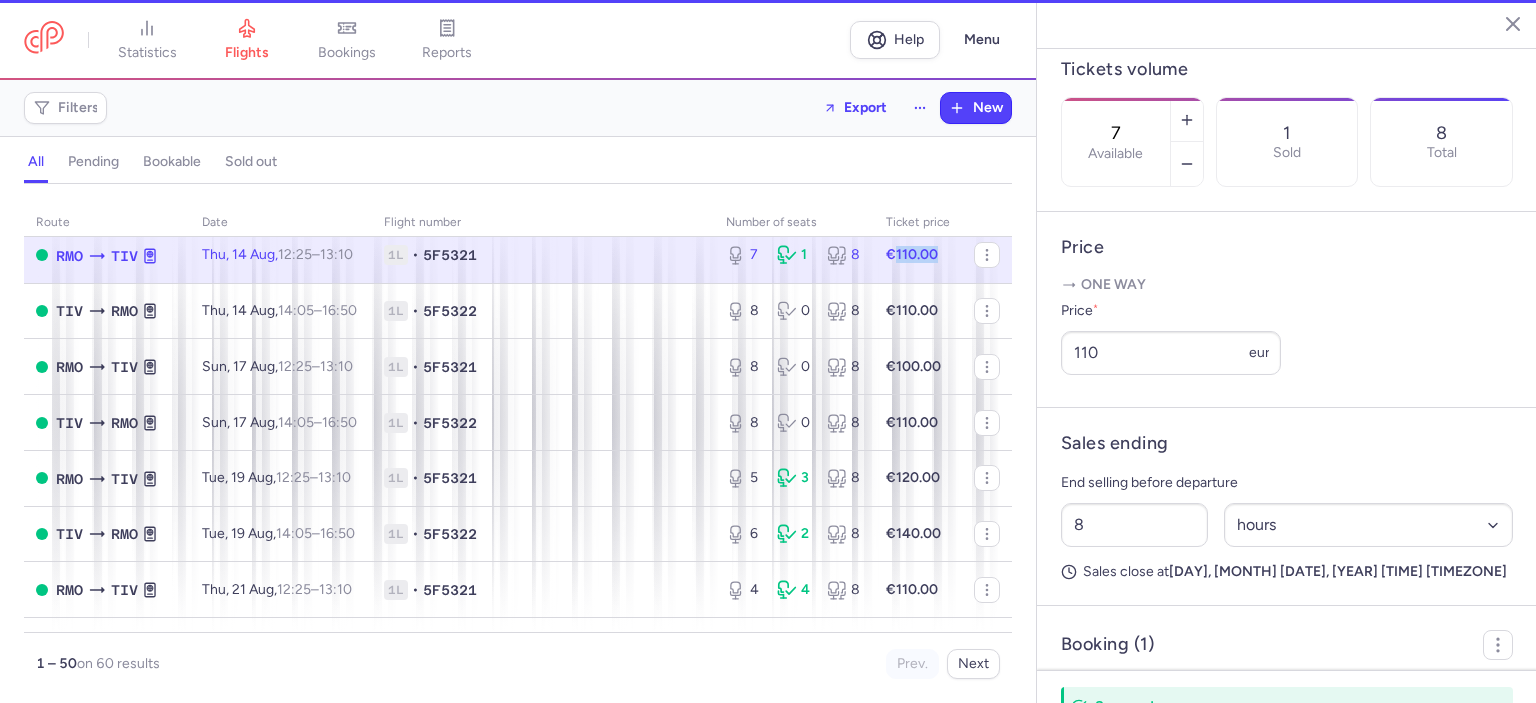 click on "€110.00" at bounding box center (918, 255) 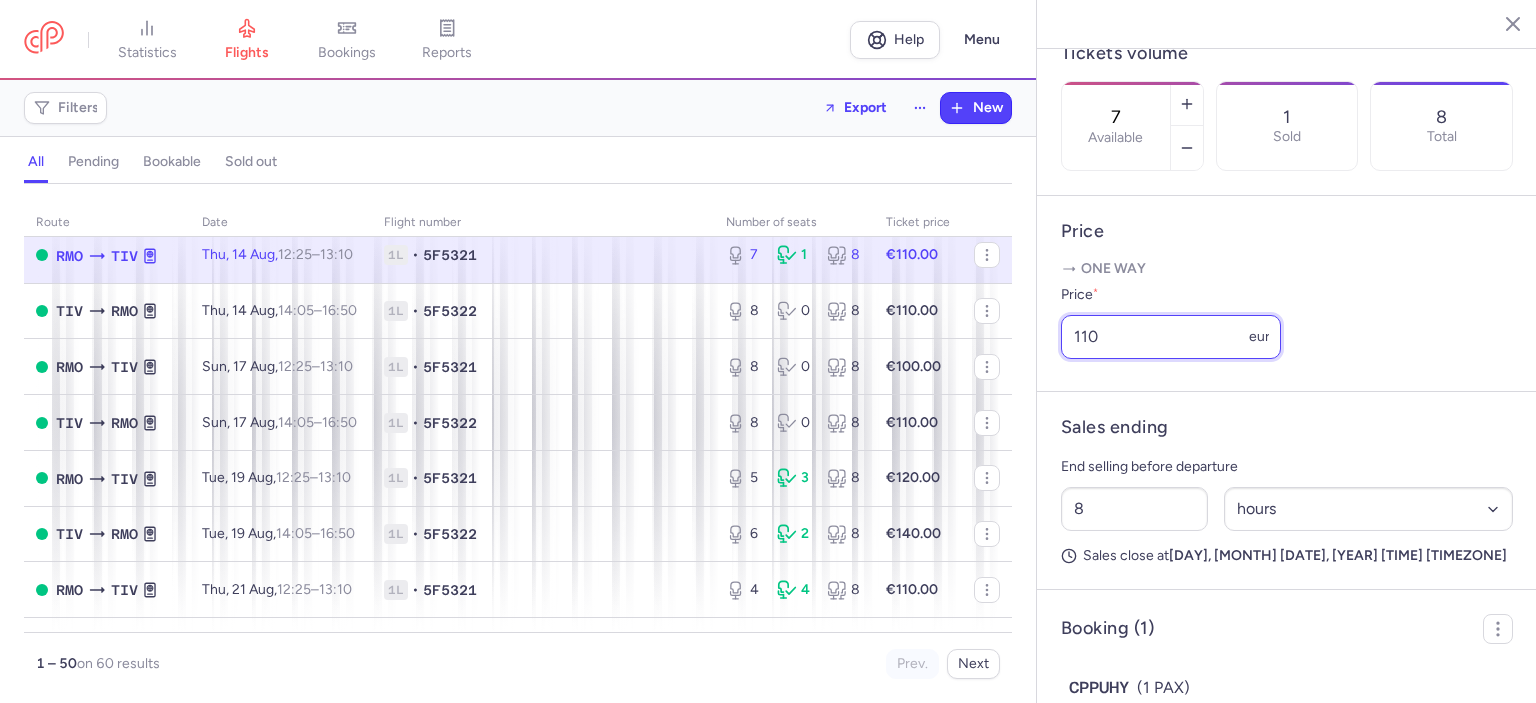 click on "110" at bounding box center [1171, 337] 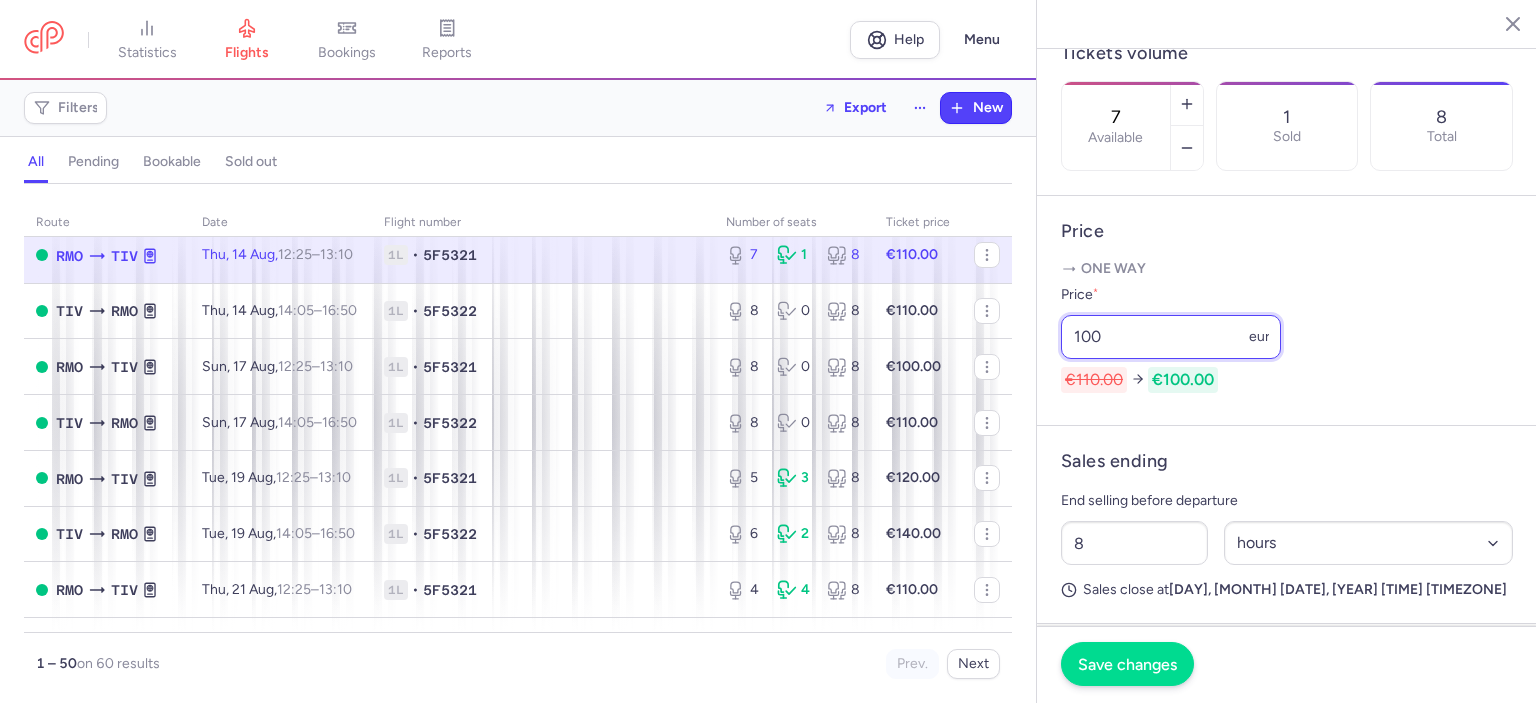 type on "100" 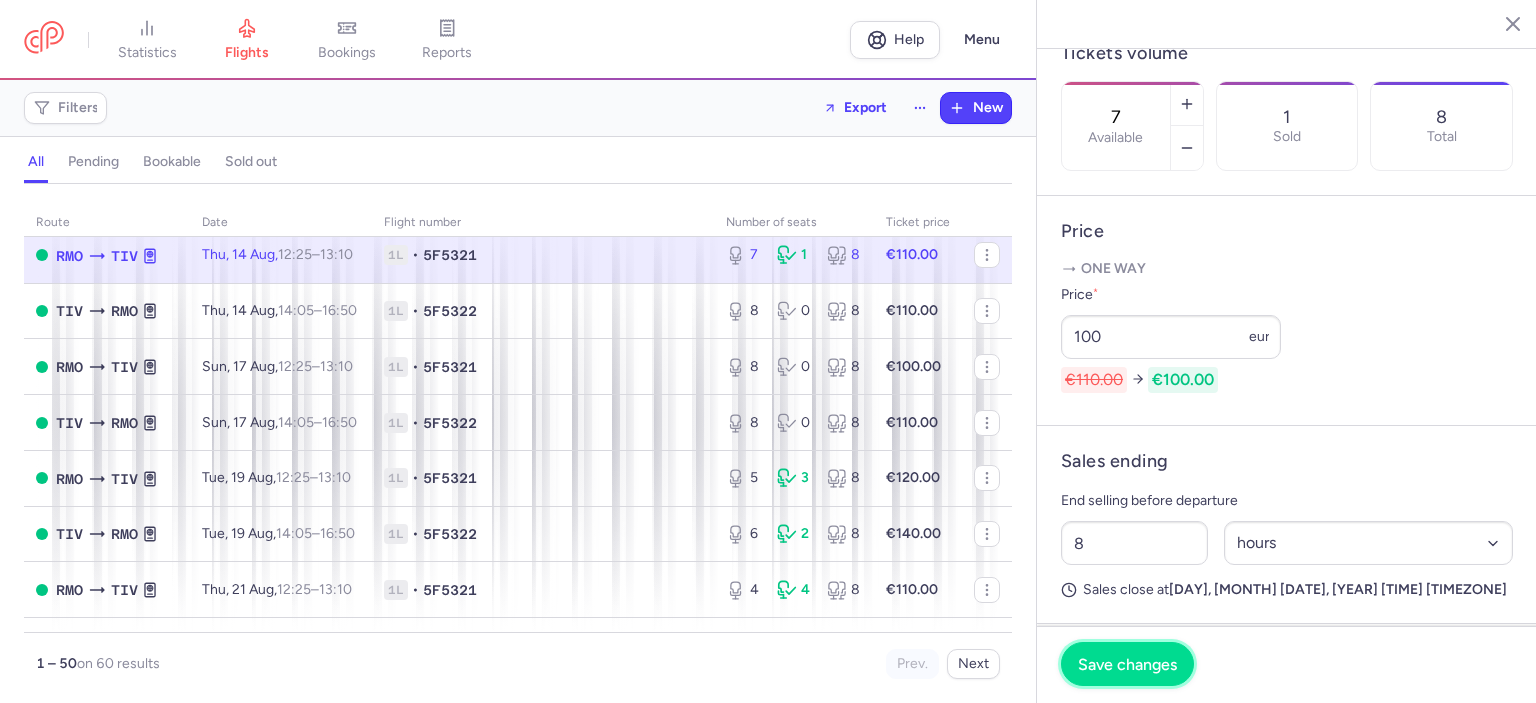 click on "Save changes" at bounding box center (1127, 664) 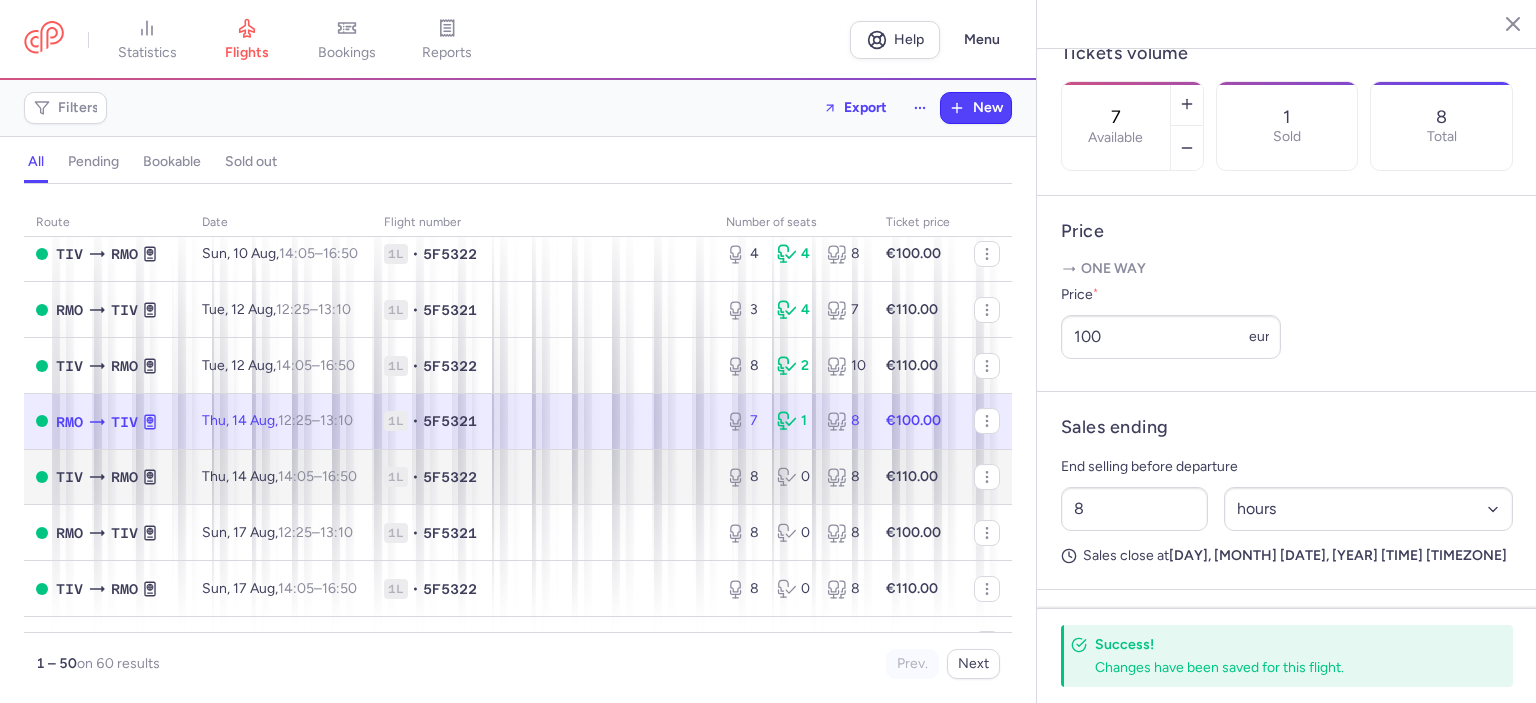 scroll, scrollTop: 400, scrollLeft: 0, axis: vertical 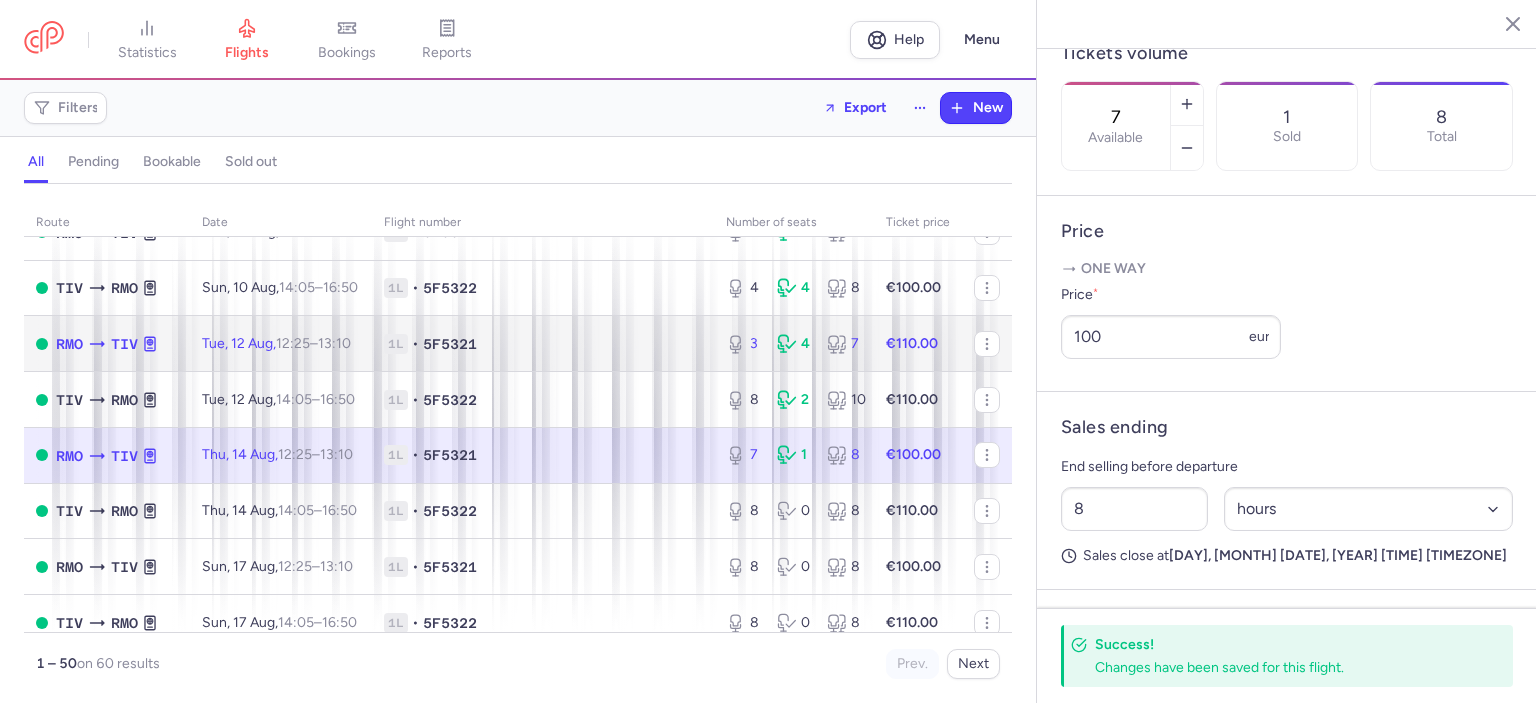 click on "€110.00" at bounding box center [912, 343] 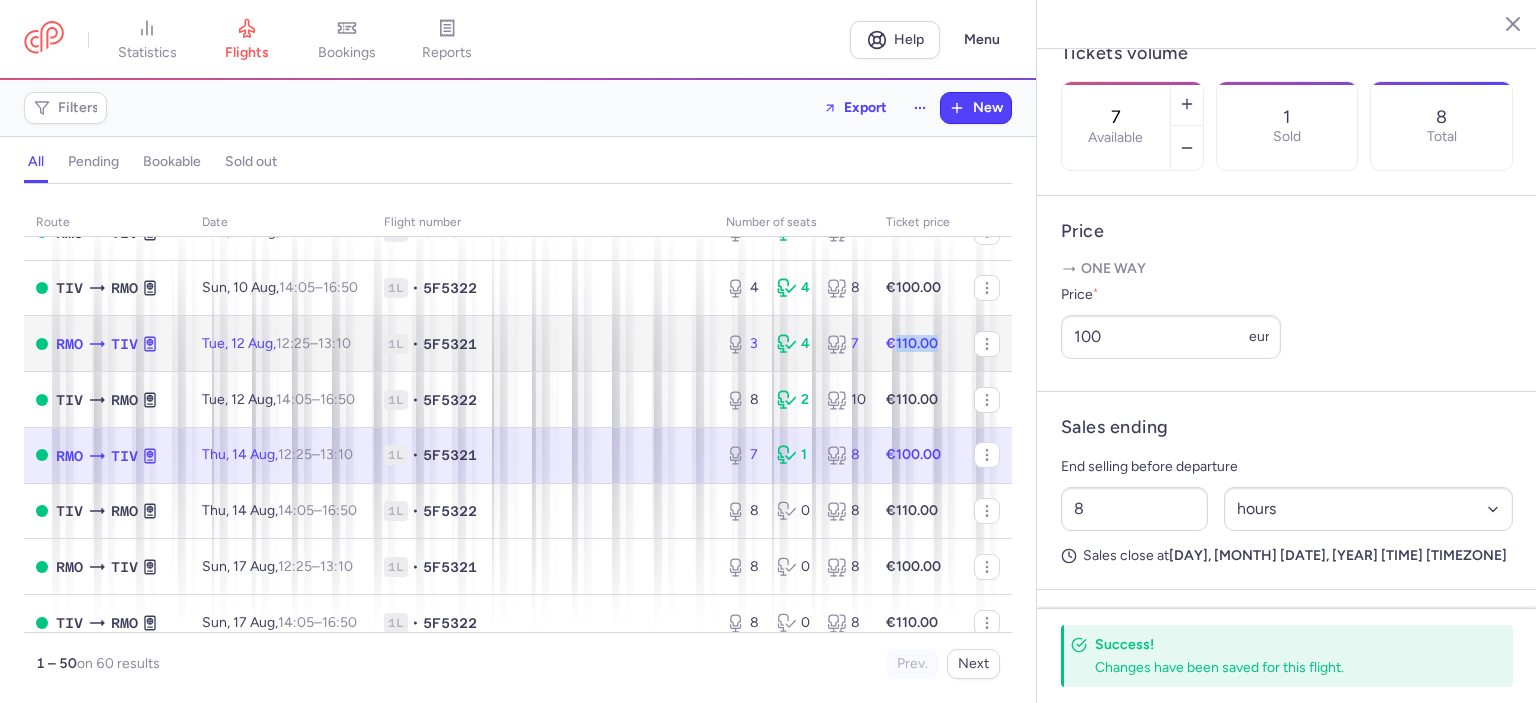 click on "€110.00" at bounding box center [912, 343] 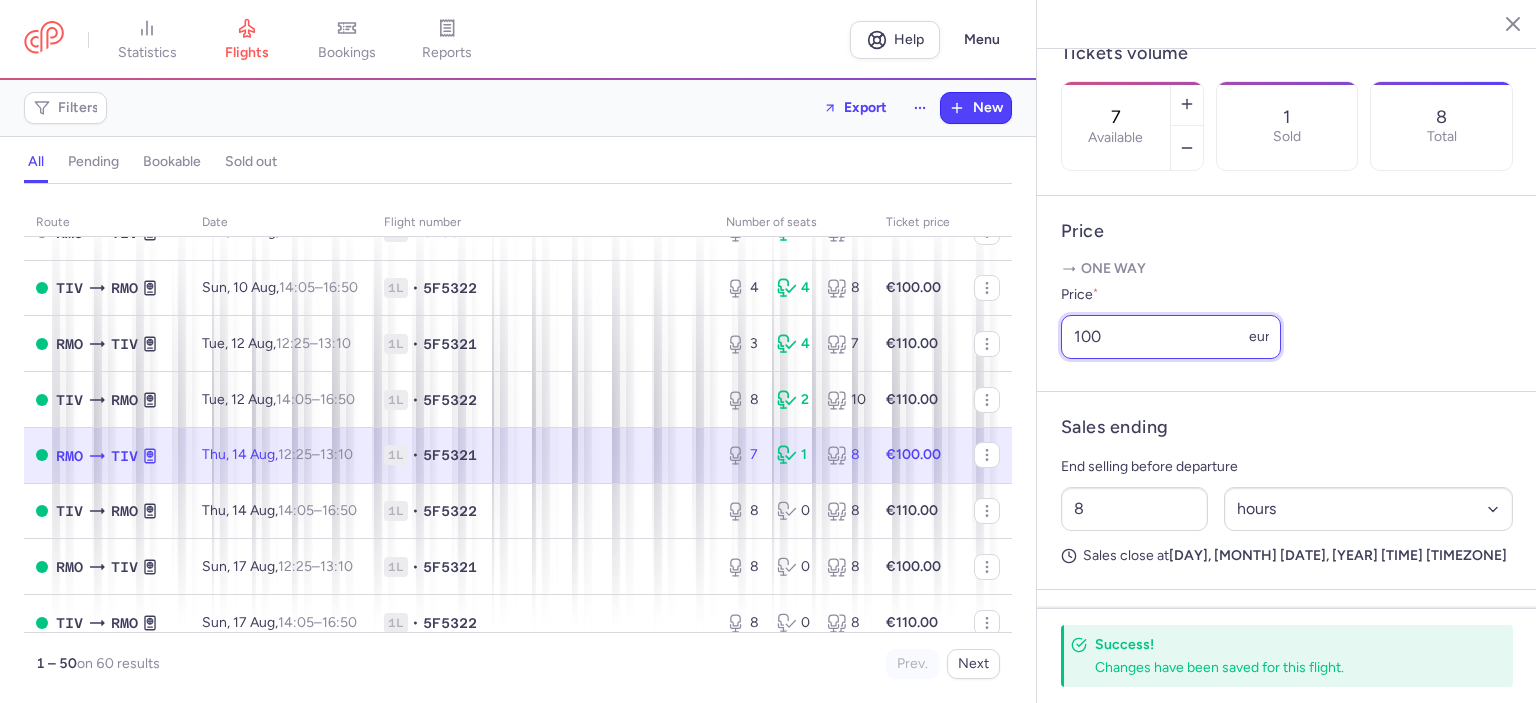 click on "100" at bounding box center [1171, 337] 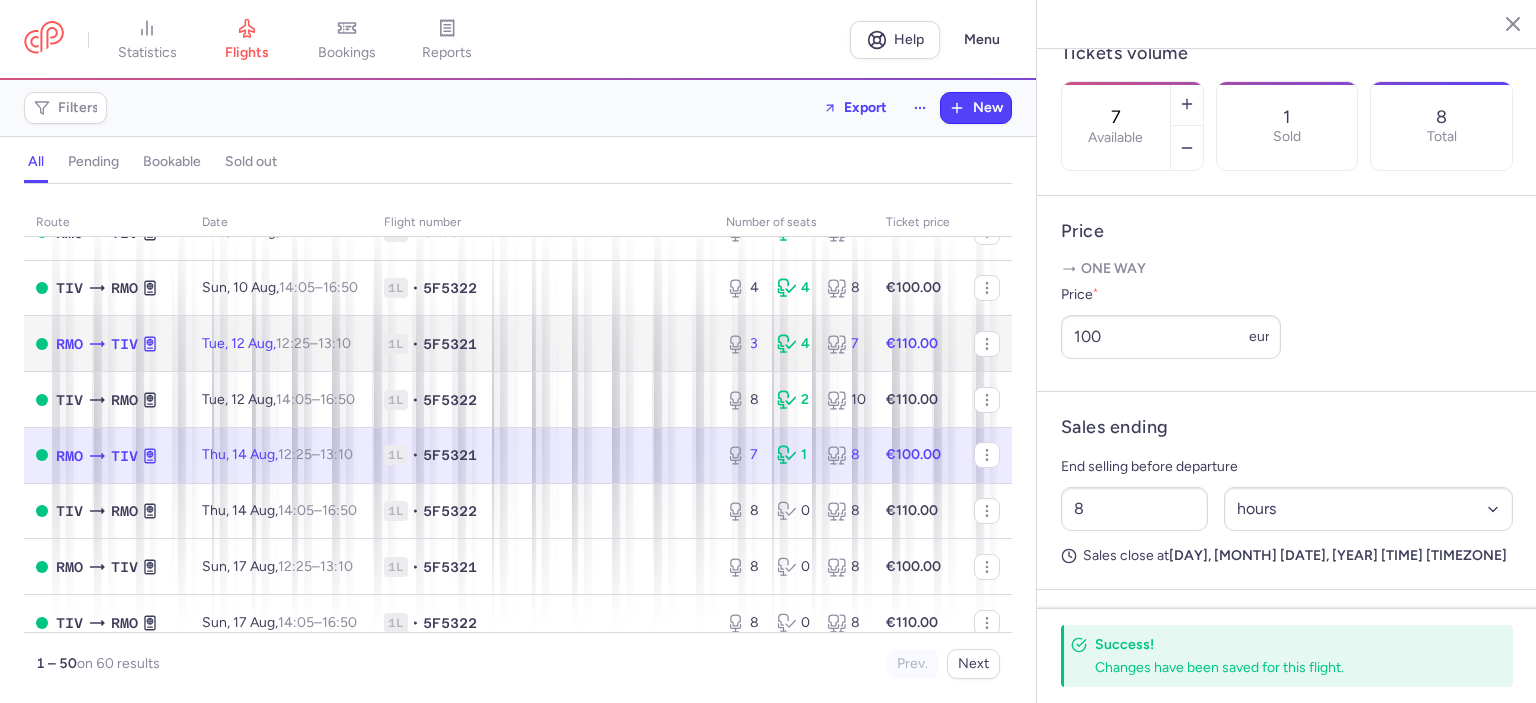 click on "€110.00" at bounding box center (918, 344) 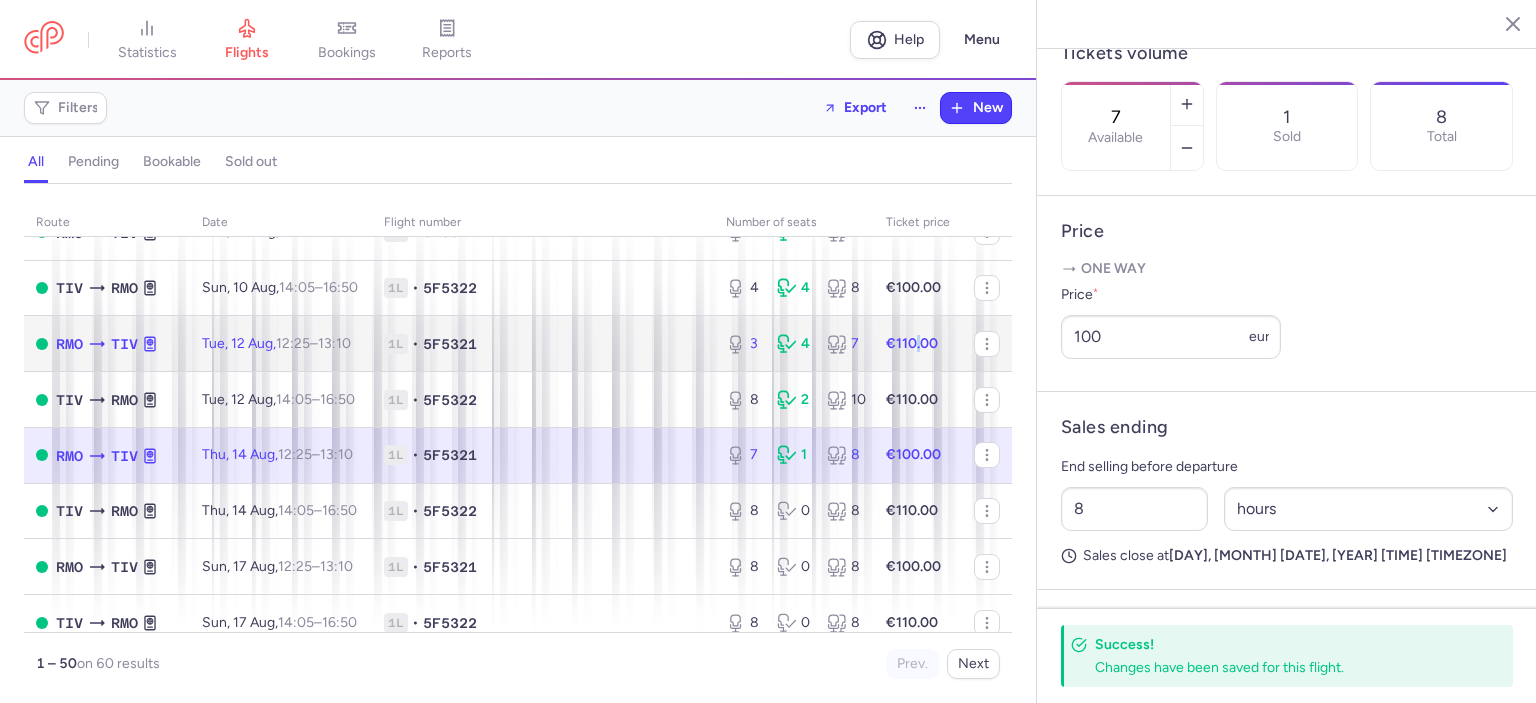 type on "3" 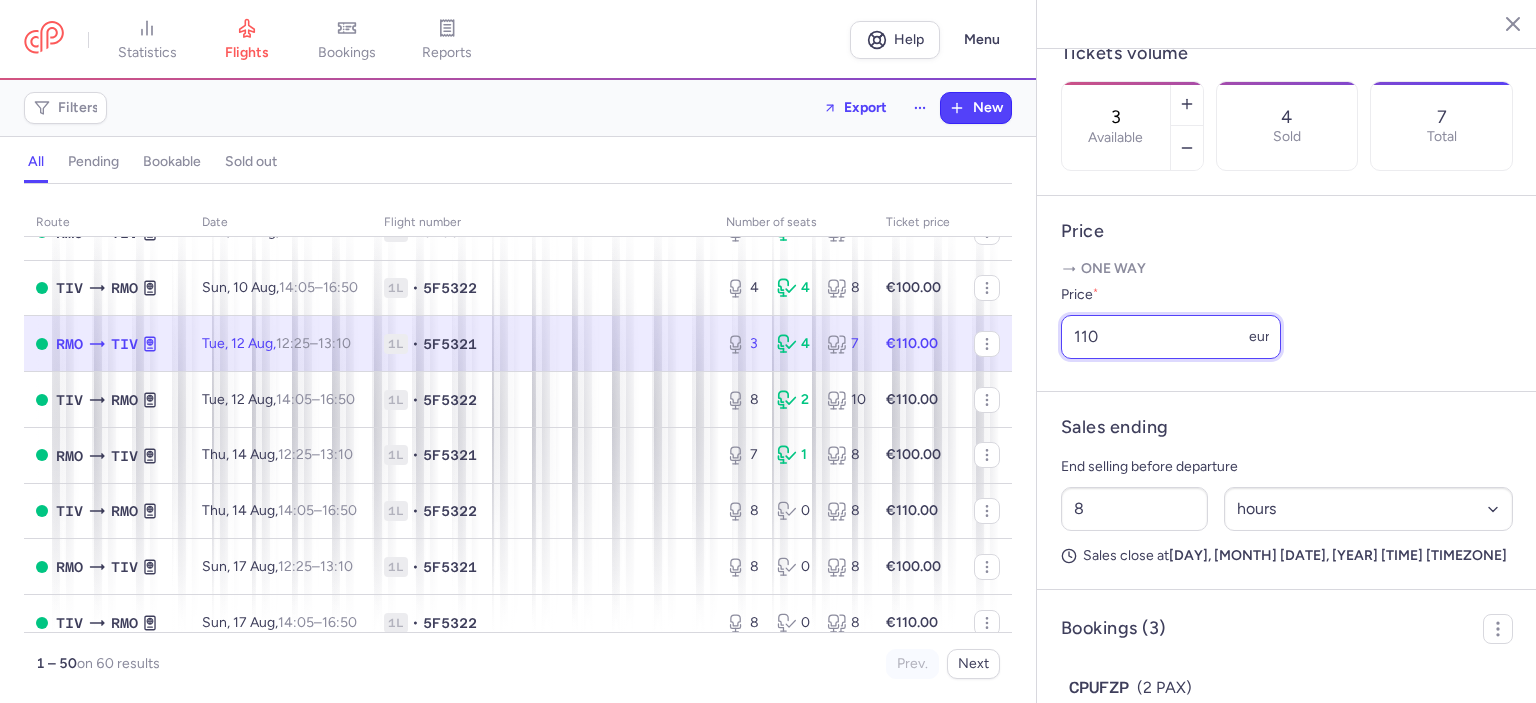 click on "110" at bounding box center (1171, 337) 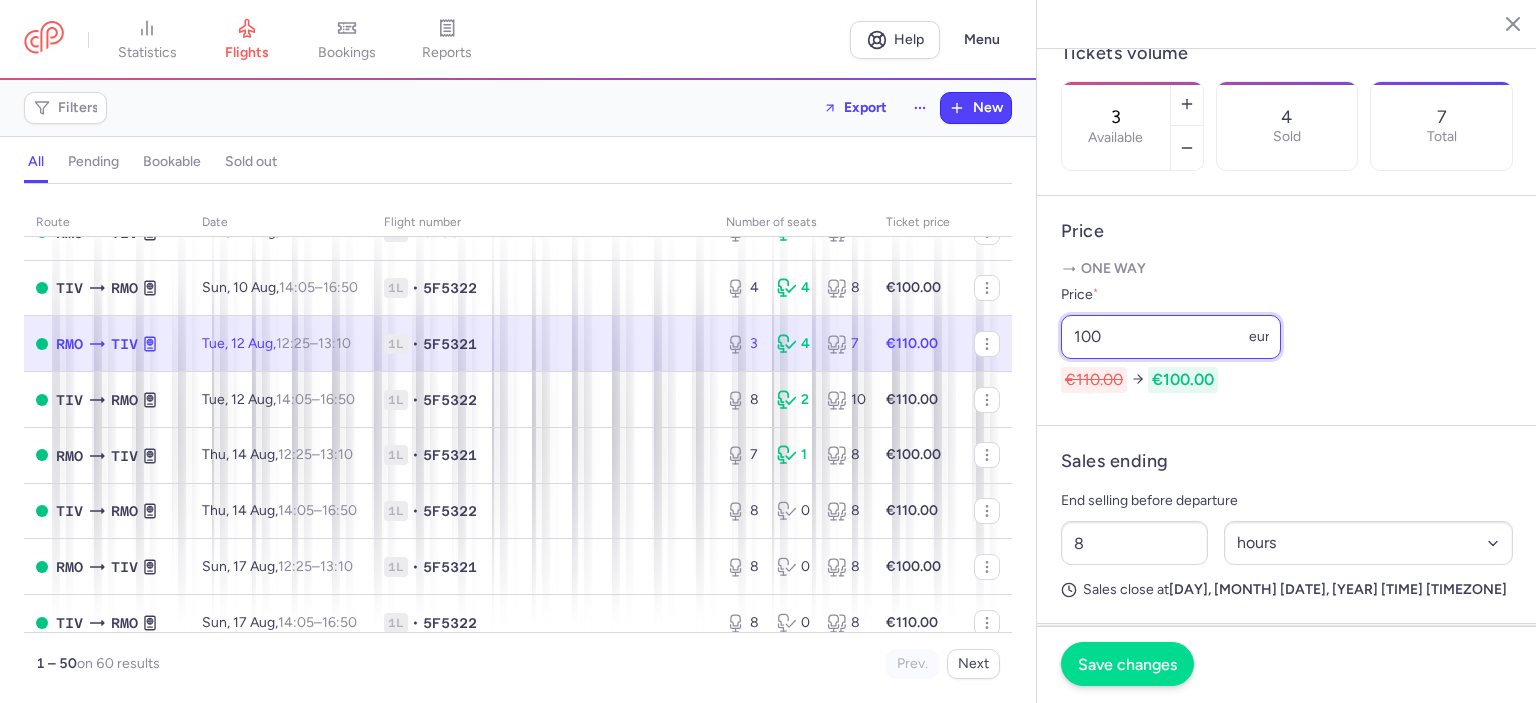 type on "100" 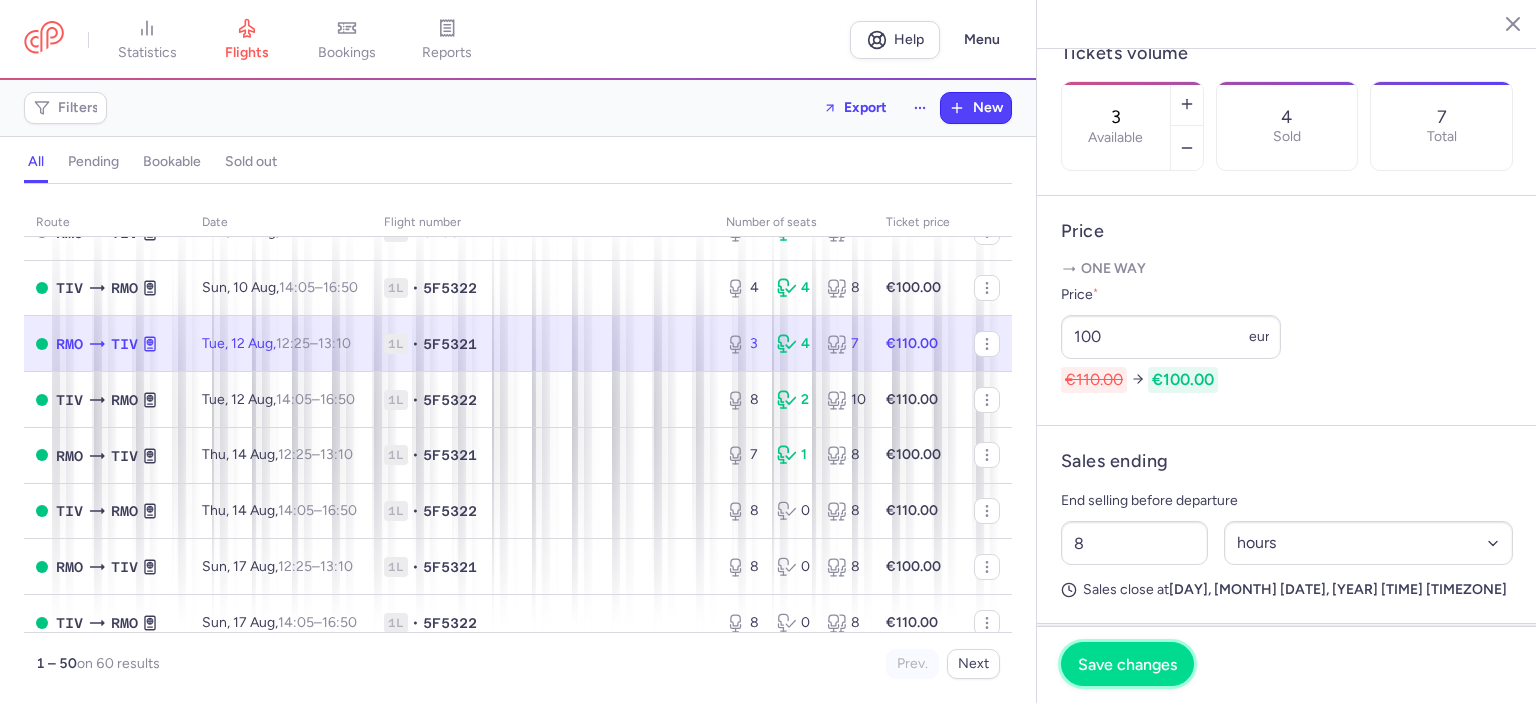 click on "Save changes" at bounding box center [1127, 664] 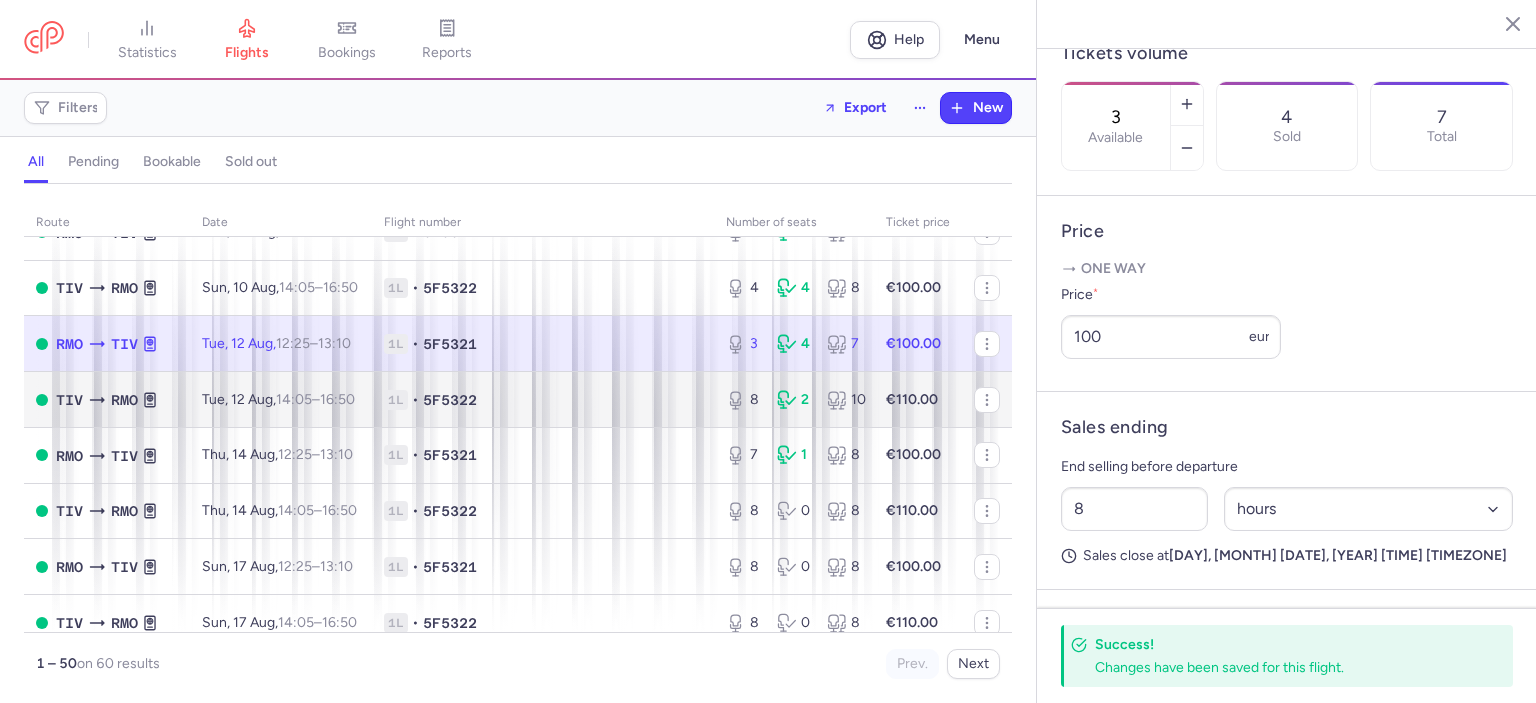 scroll, scrollTop: 300, scrollLeft: 0, axis: vertical 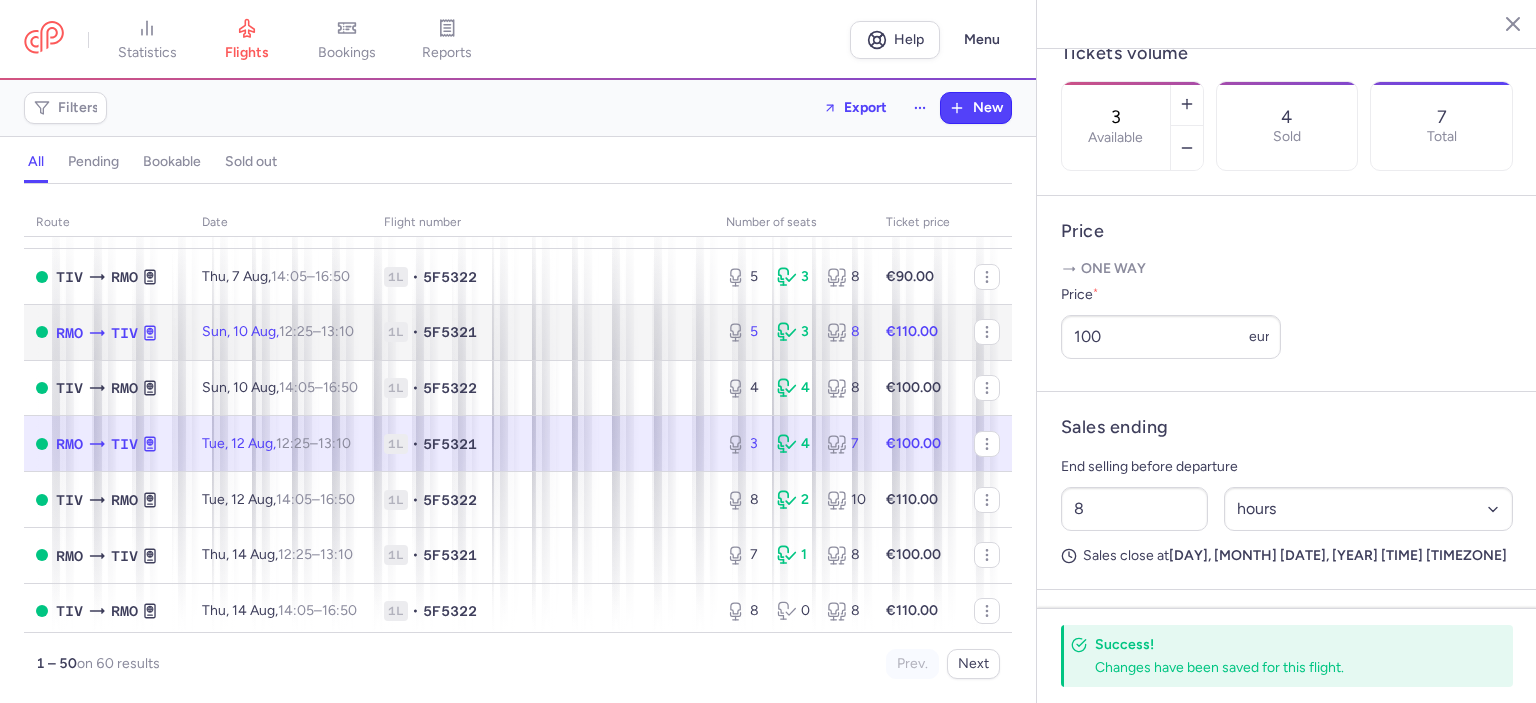 click on "€110.00" at bounding box center [918, 332] 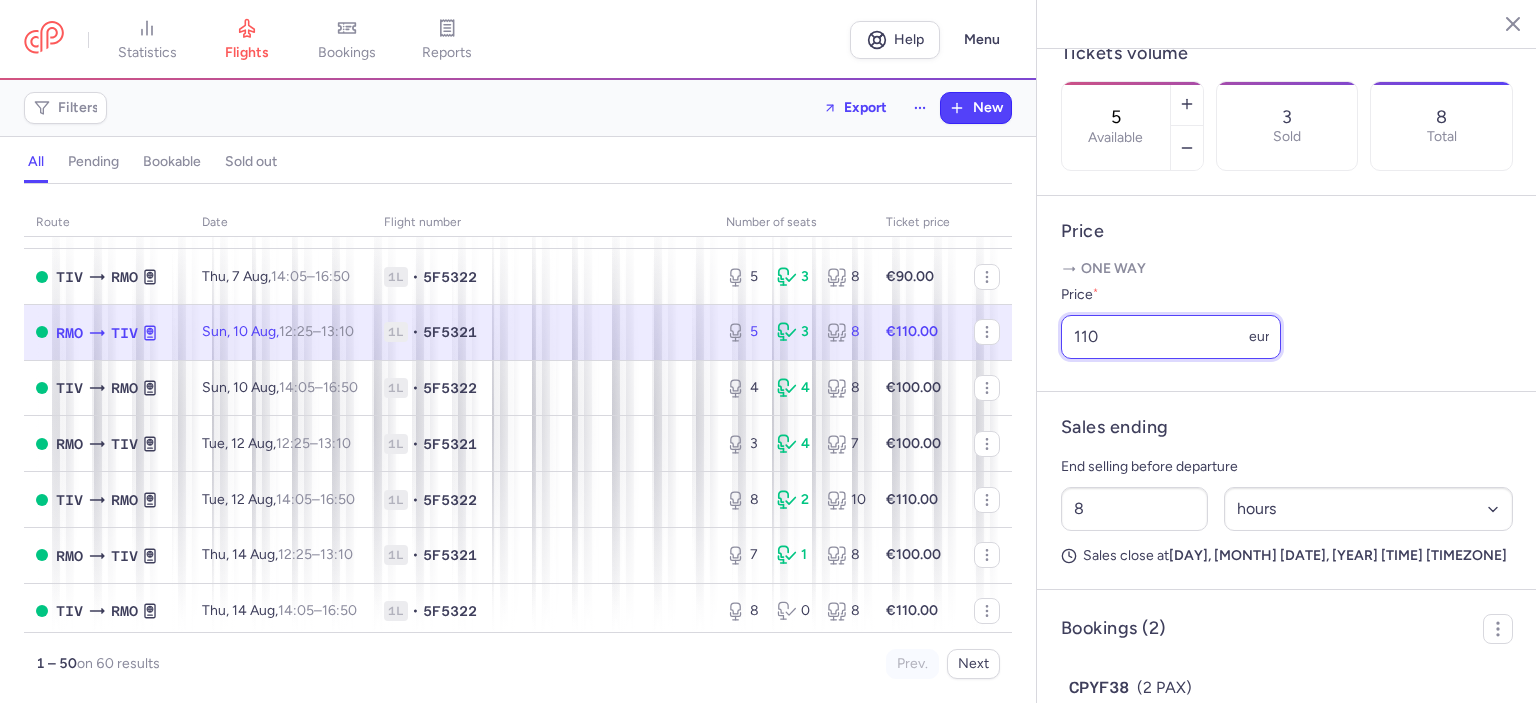 click on "110" at bounding box center (1171, 337) 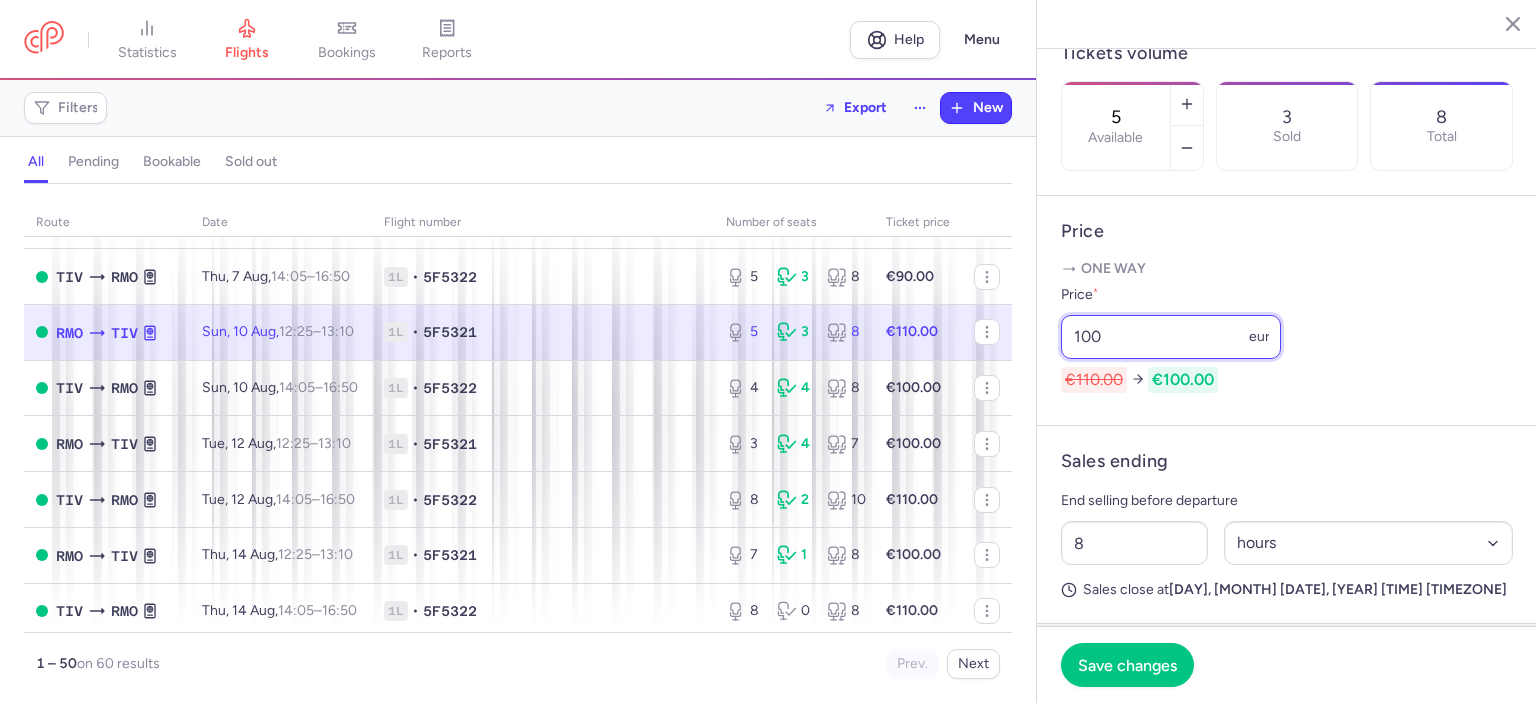 type on "100" 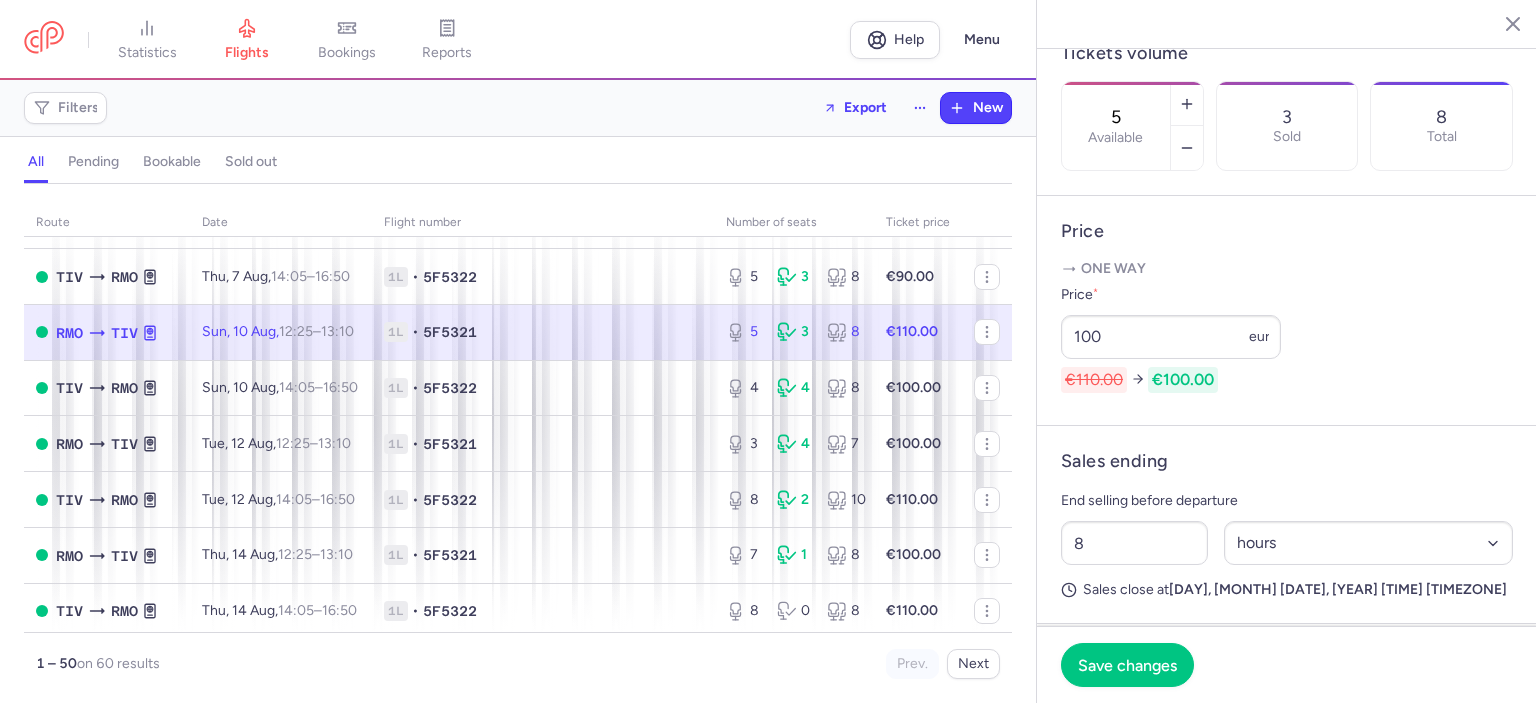 click on "€110.00" at bounding box center (918, 332) 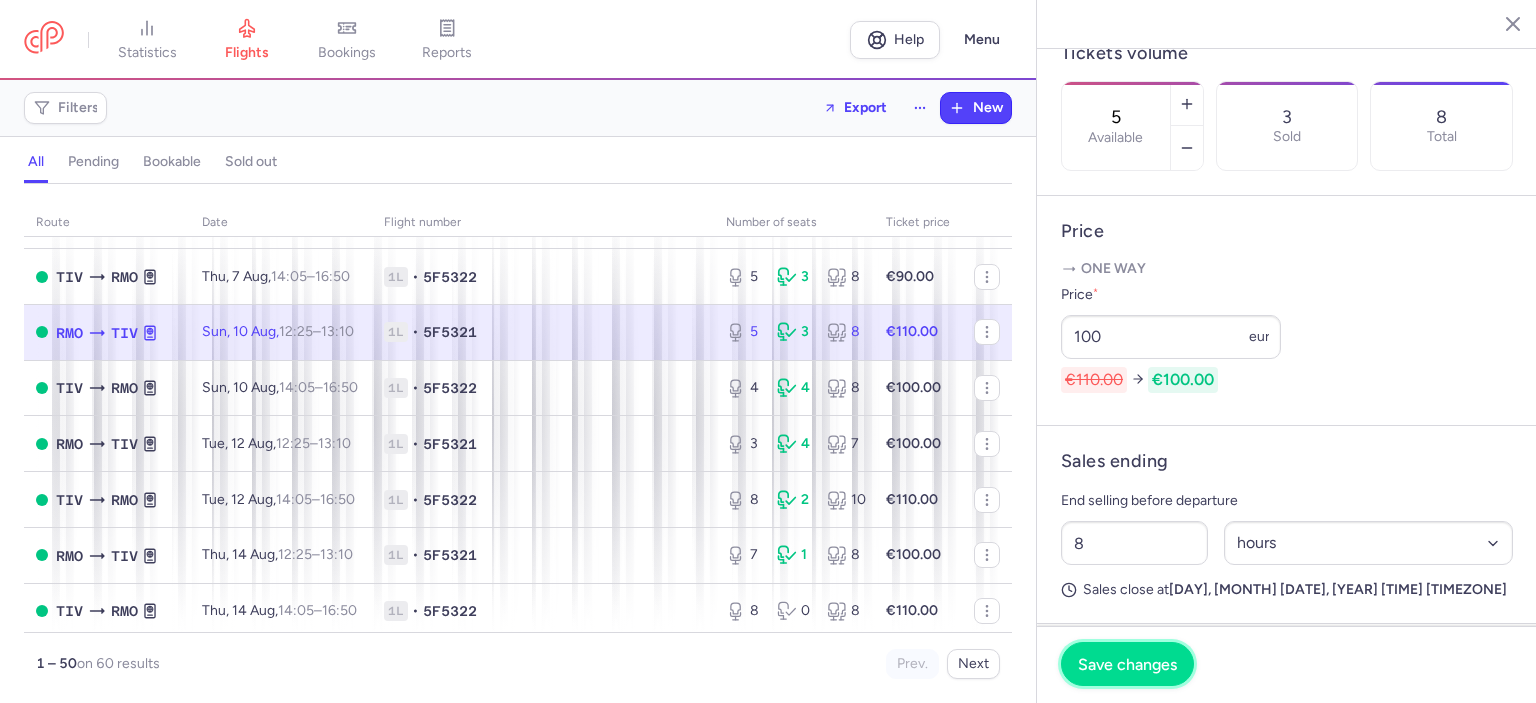 click on "Save changes" at bounding box center (1127, 664) 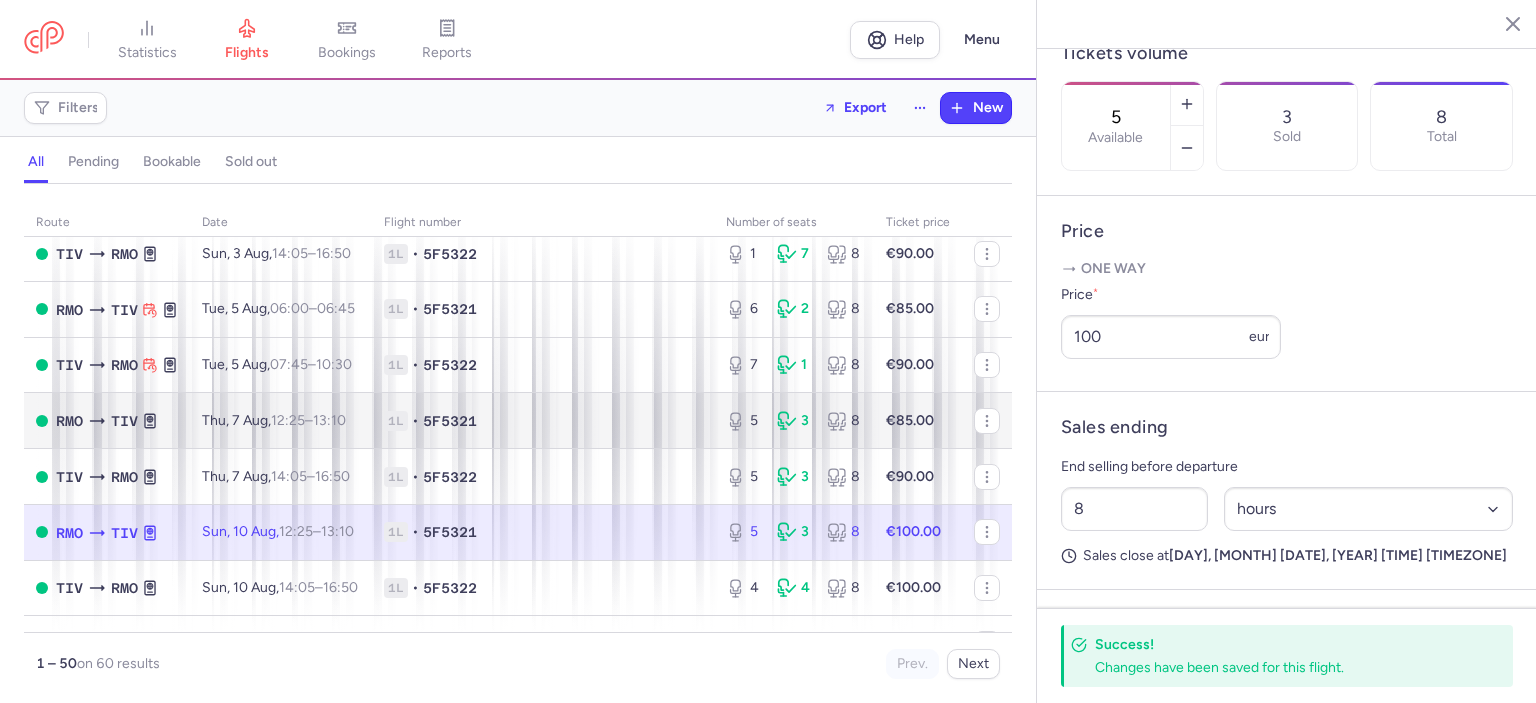 scroll, scrollTop: 0, scrollLeft: 0, axis: both 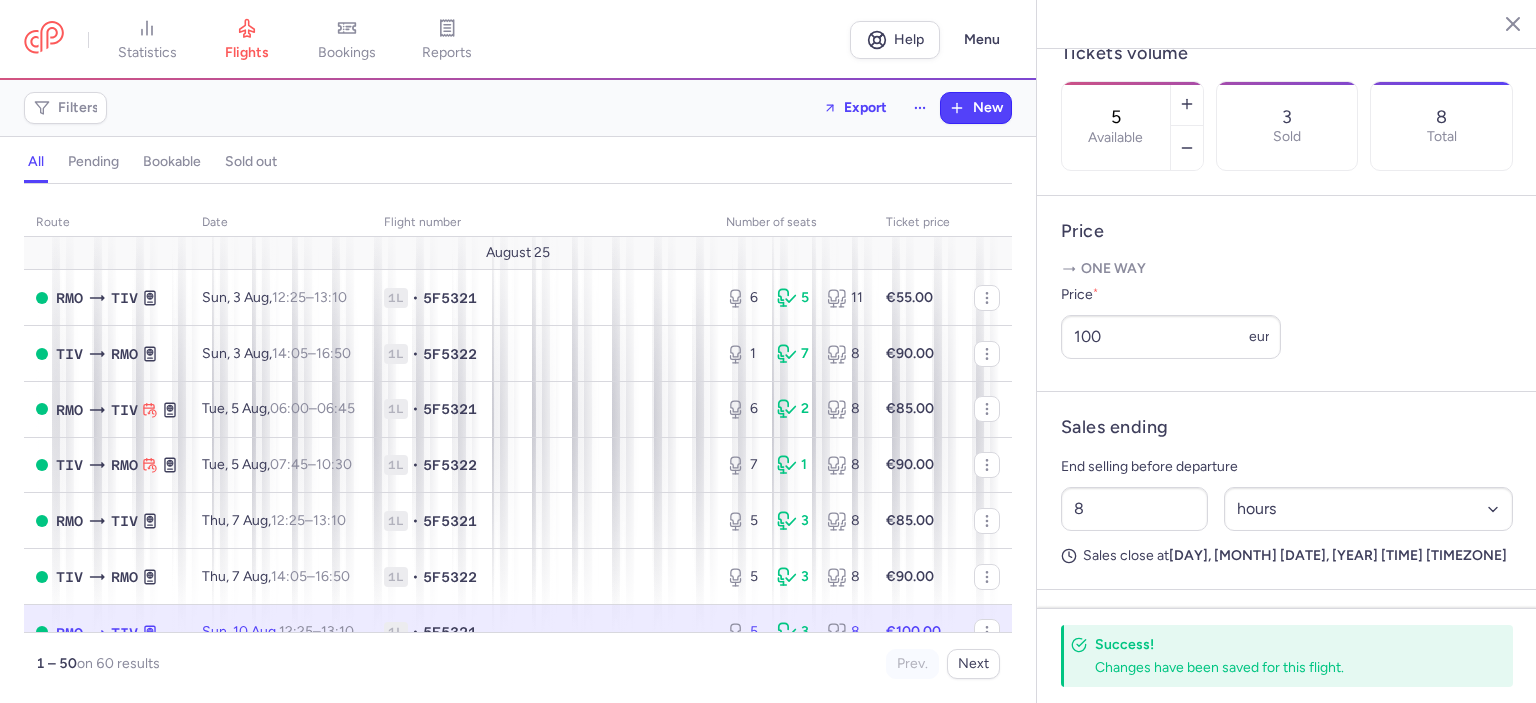 click on "One way" at bounding box center (1287, 269) 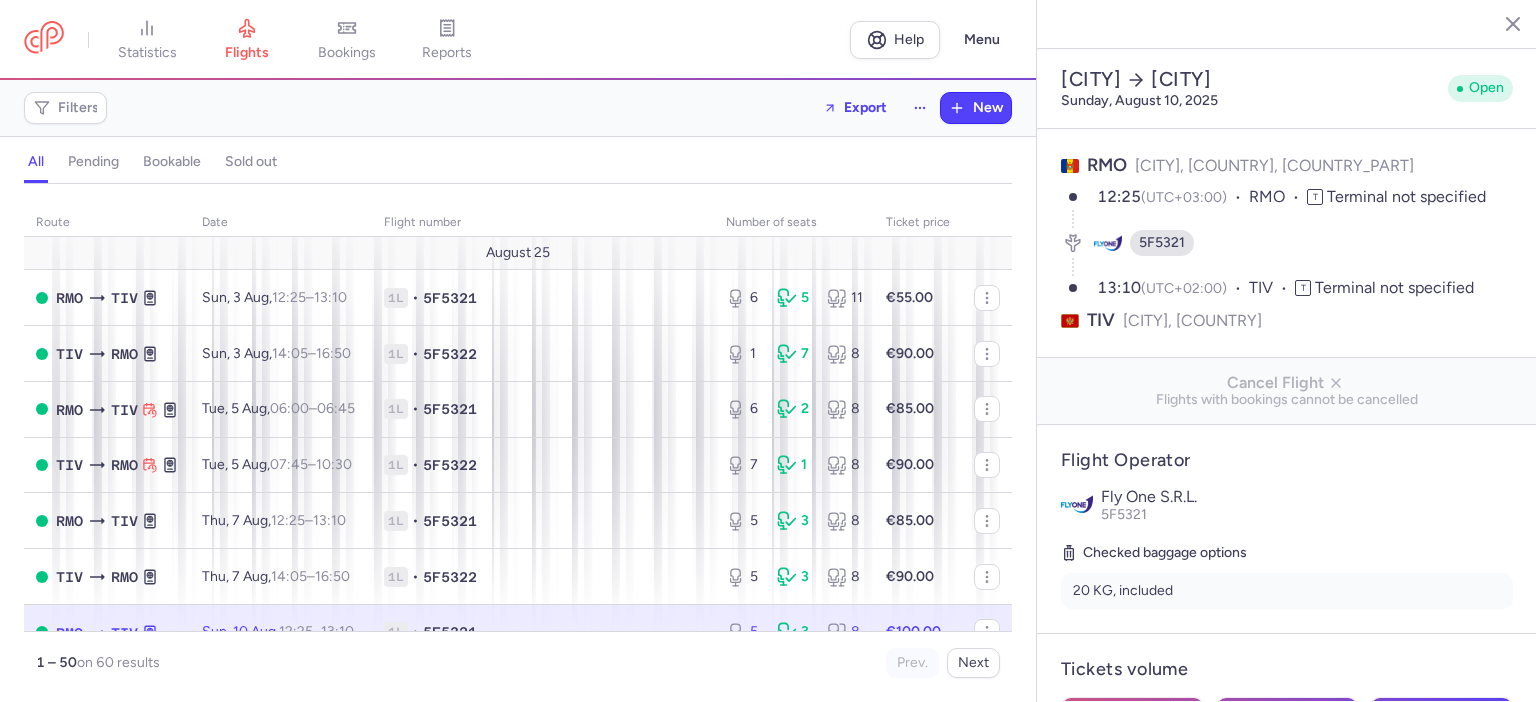 select on "hours" 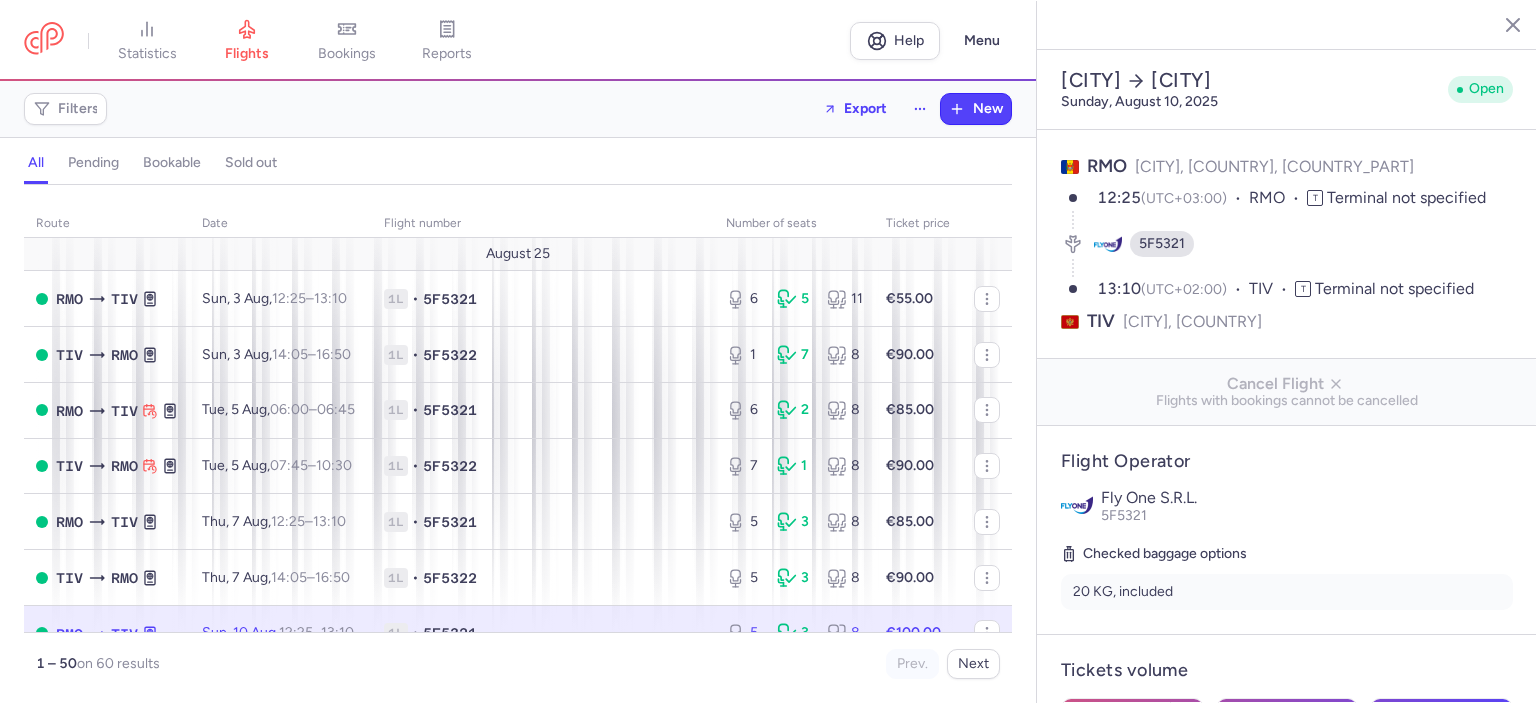 scroll, scrollTop: 0, scrollLeft: 0, axis: both 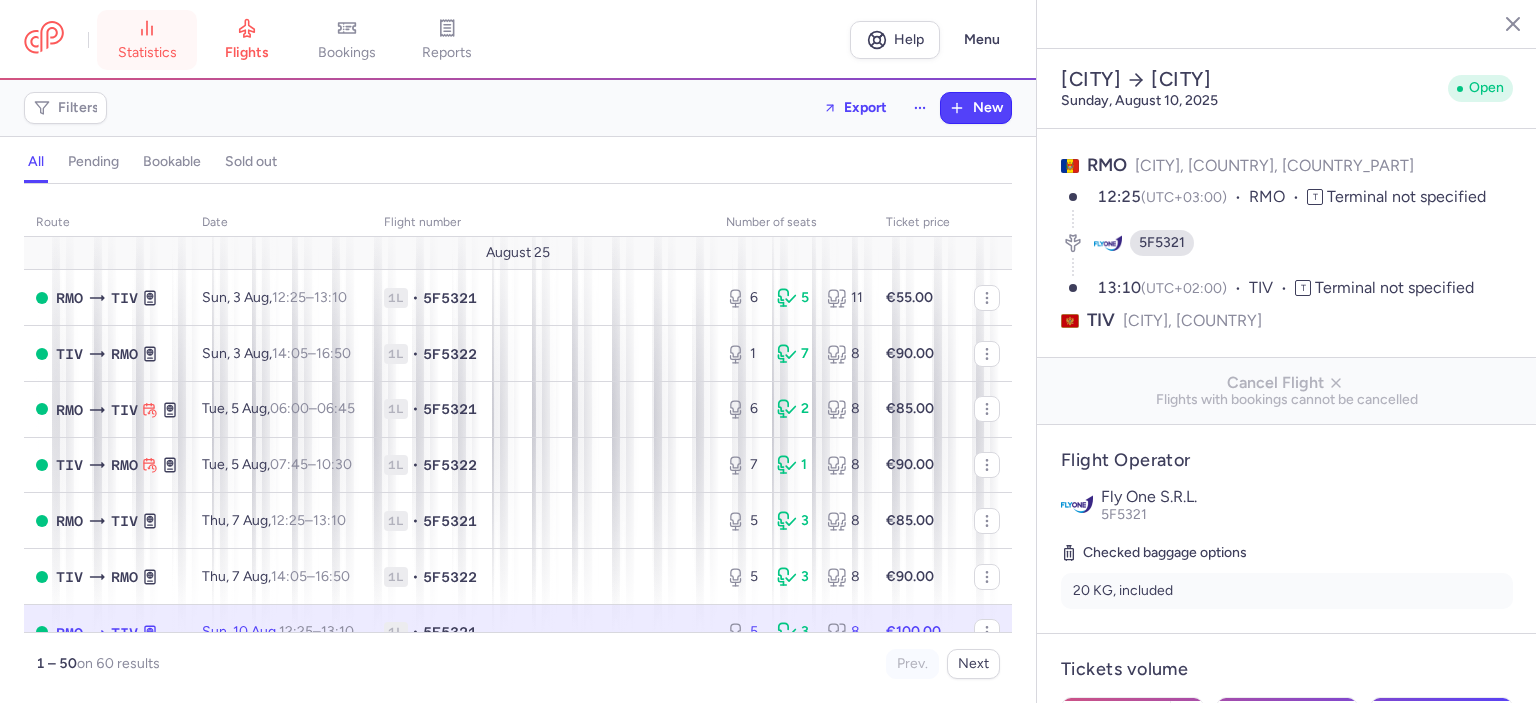 click on "statistics" at bounding box center (147, 40) 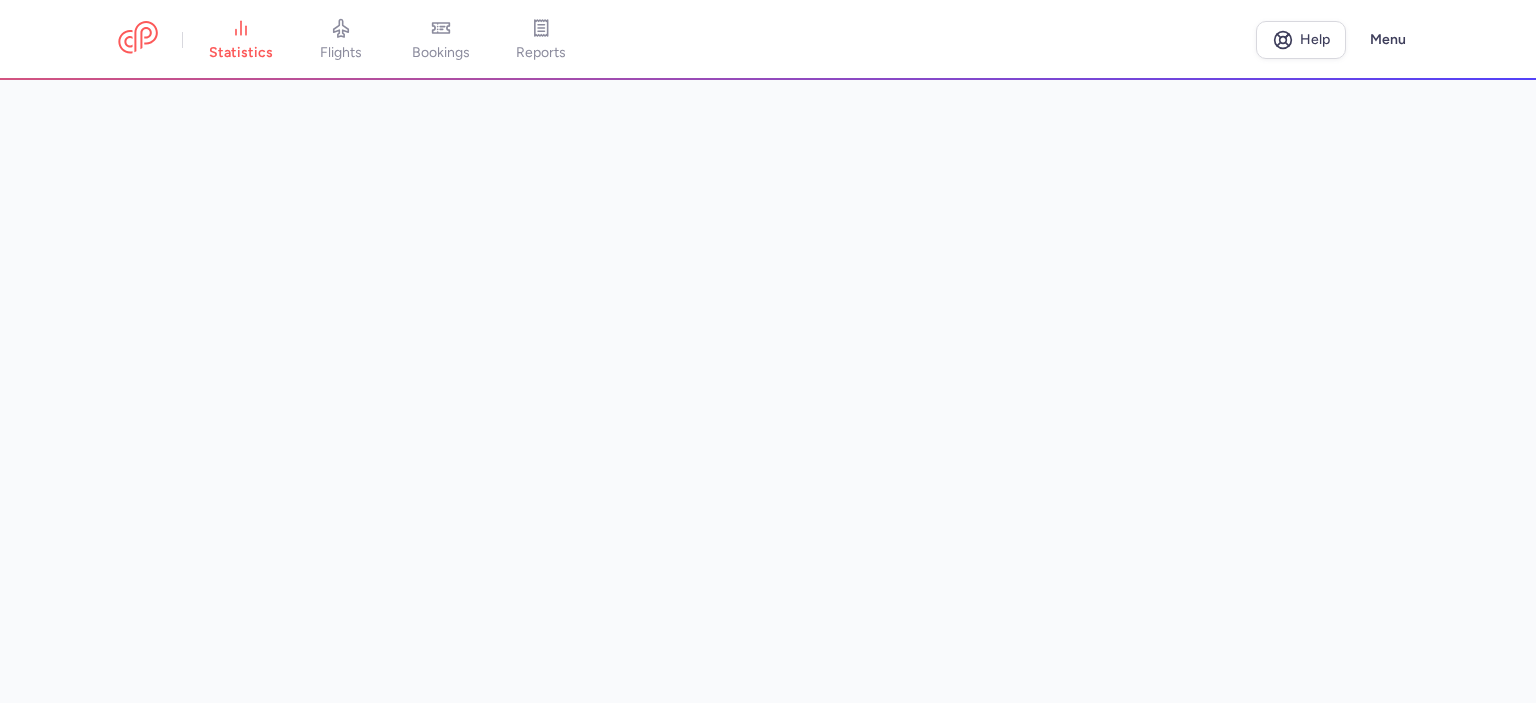 scroll, scrollTop: 0, scrollLeft: 0, axis: both 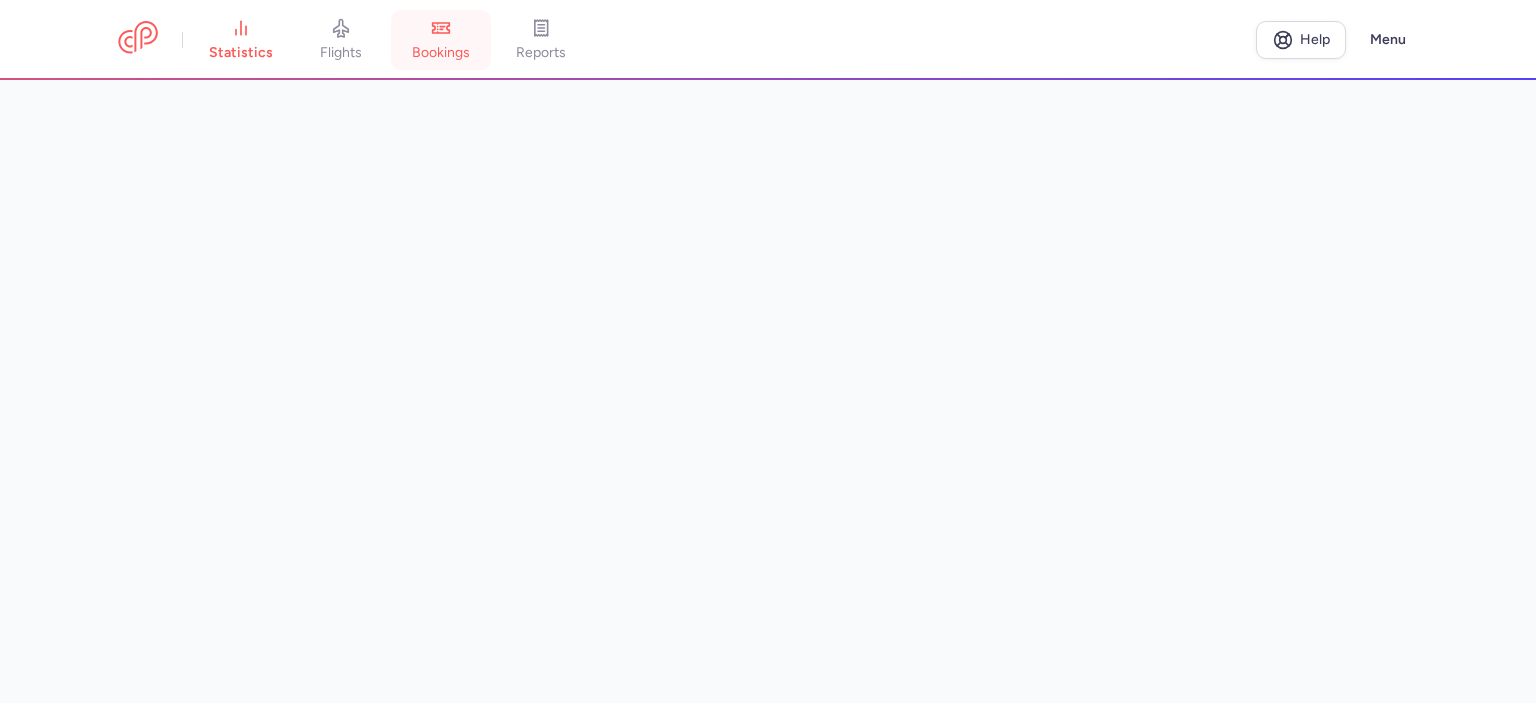 click 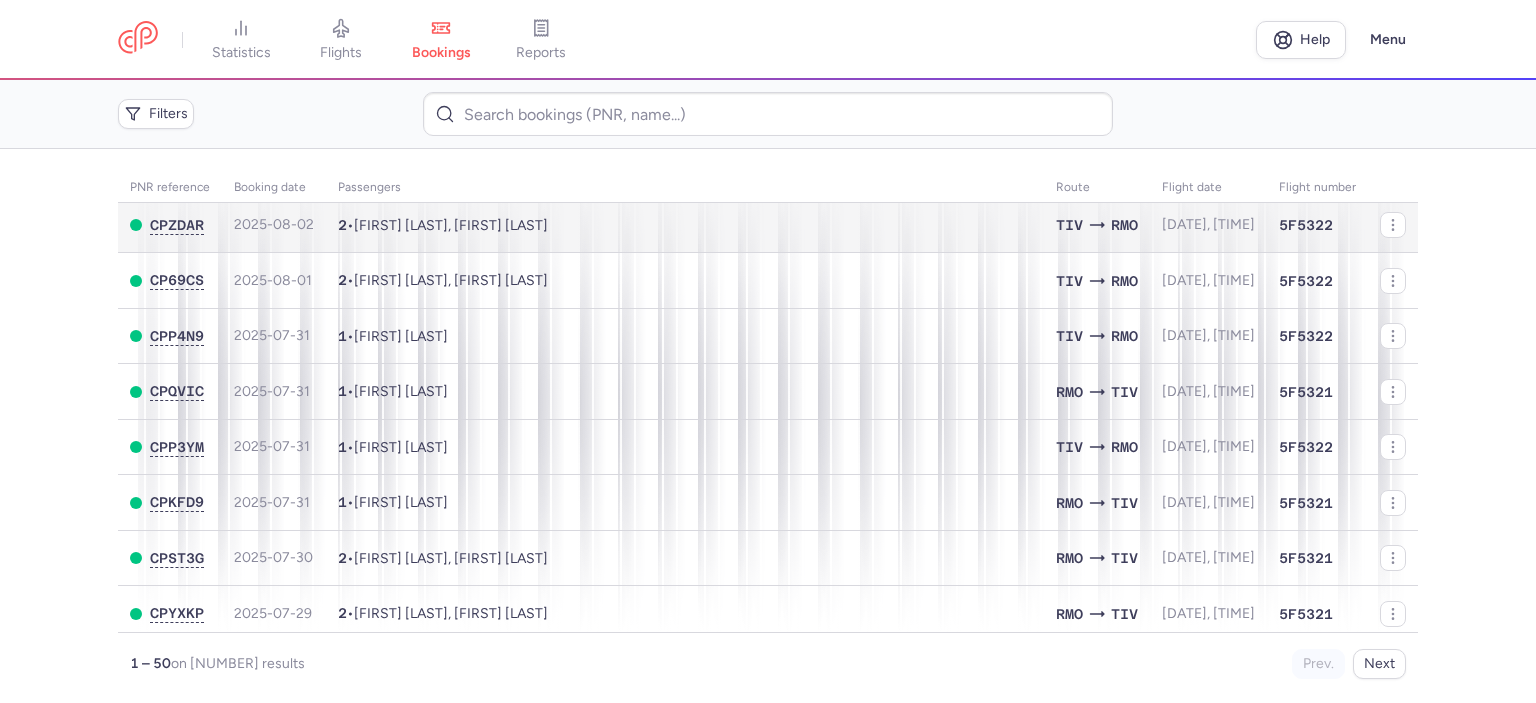 scroll, scrollTop: 0, scrollLeft: 0, axis: both 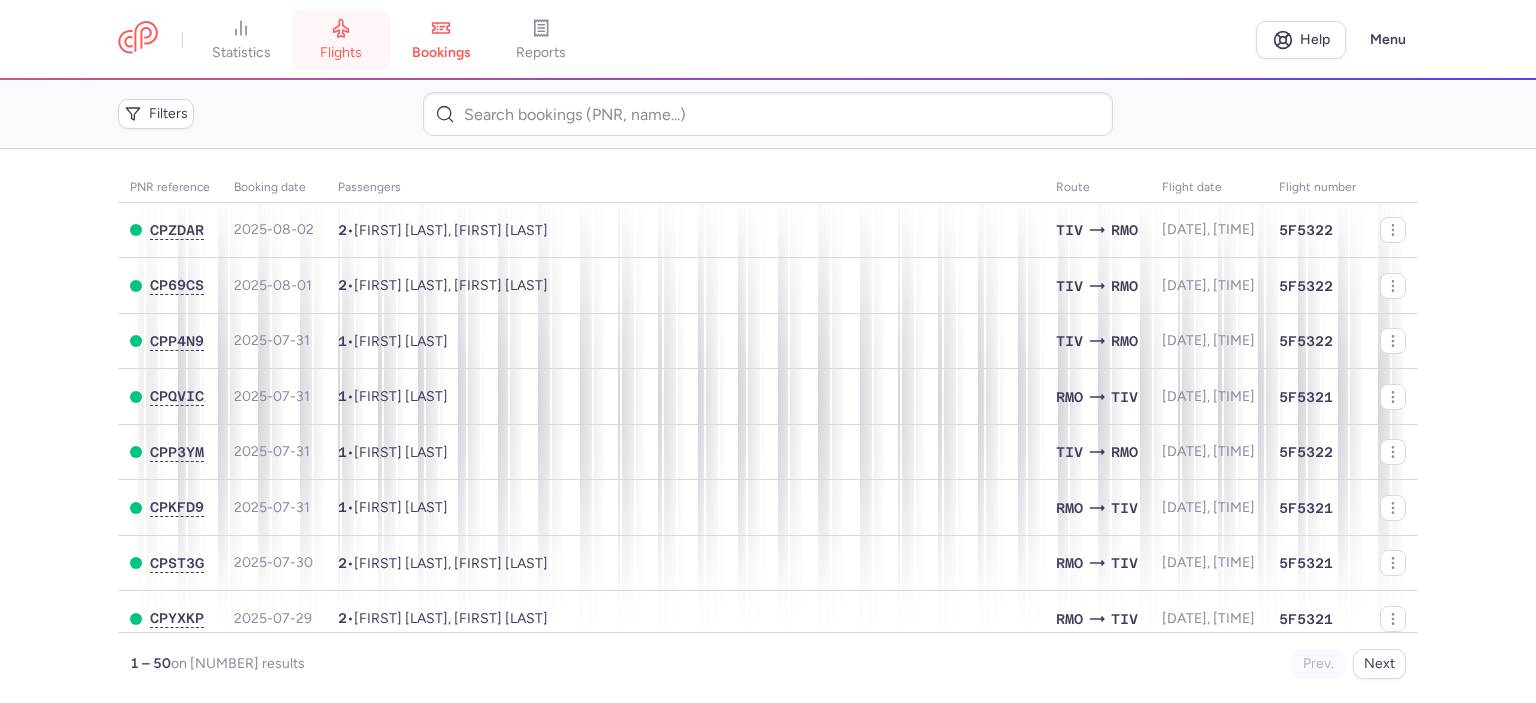 click on "flights" at bounding box center [341, 53] 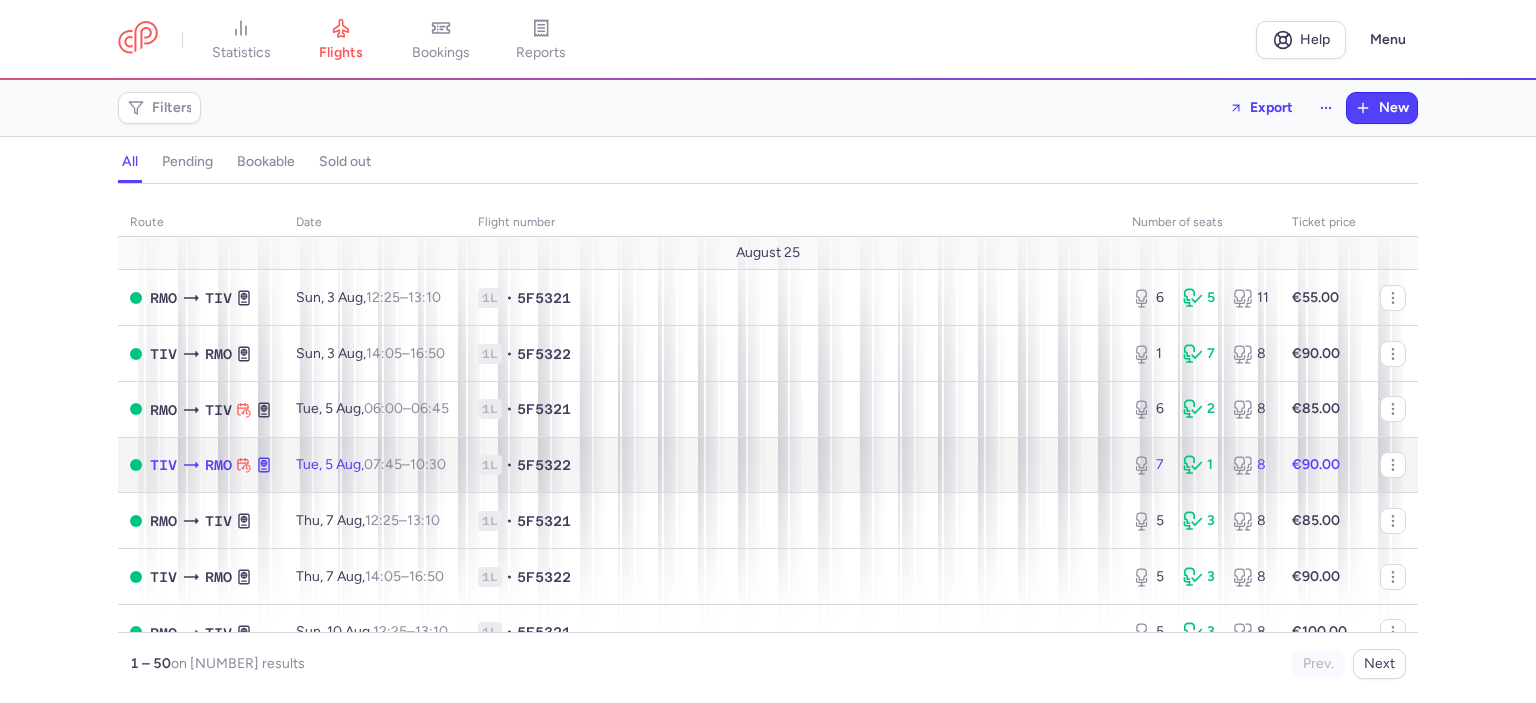 click on "7 1 8" 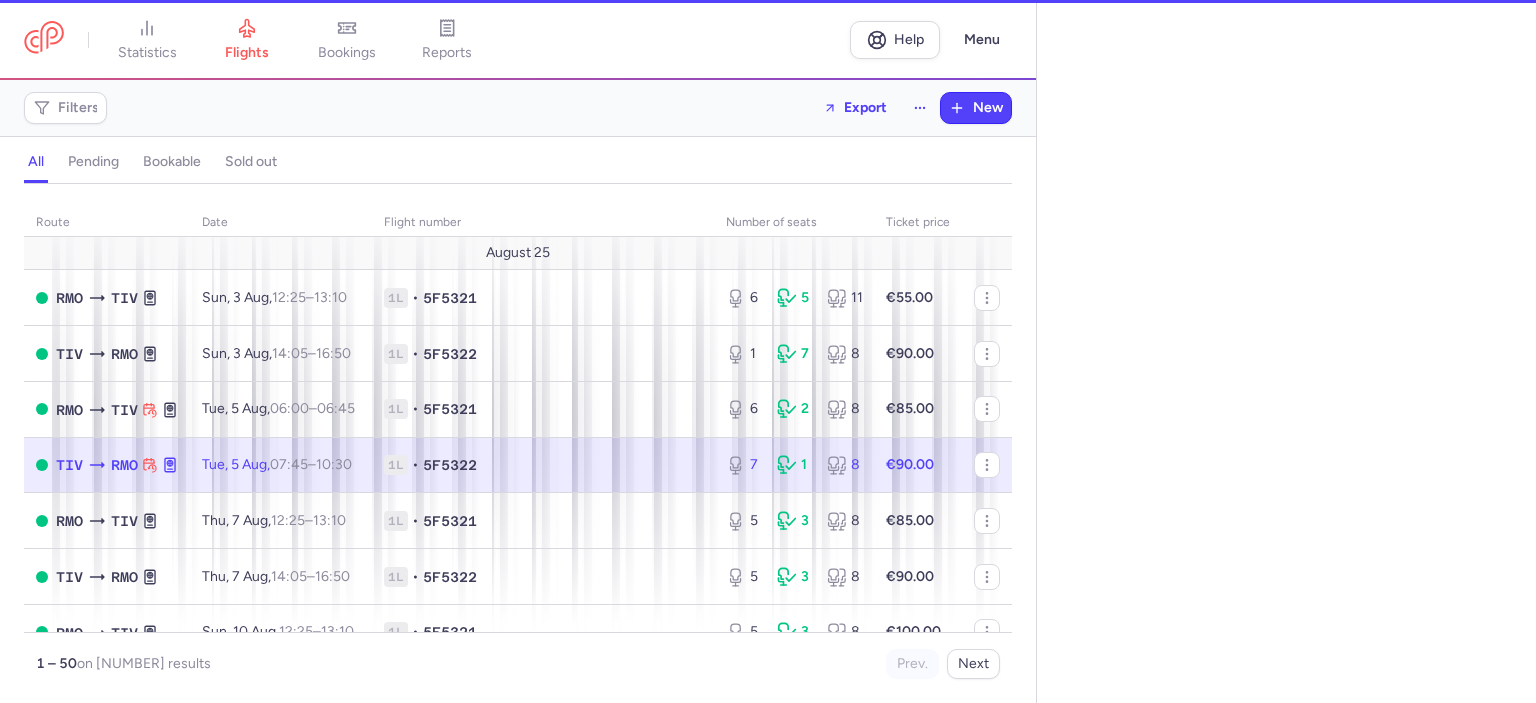 select on "hours" 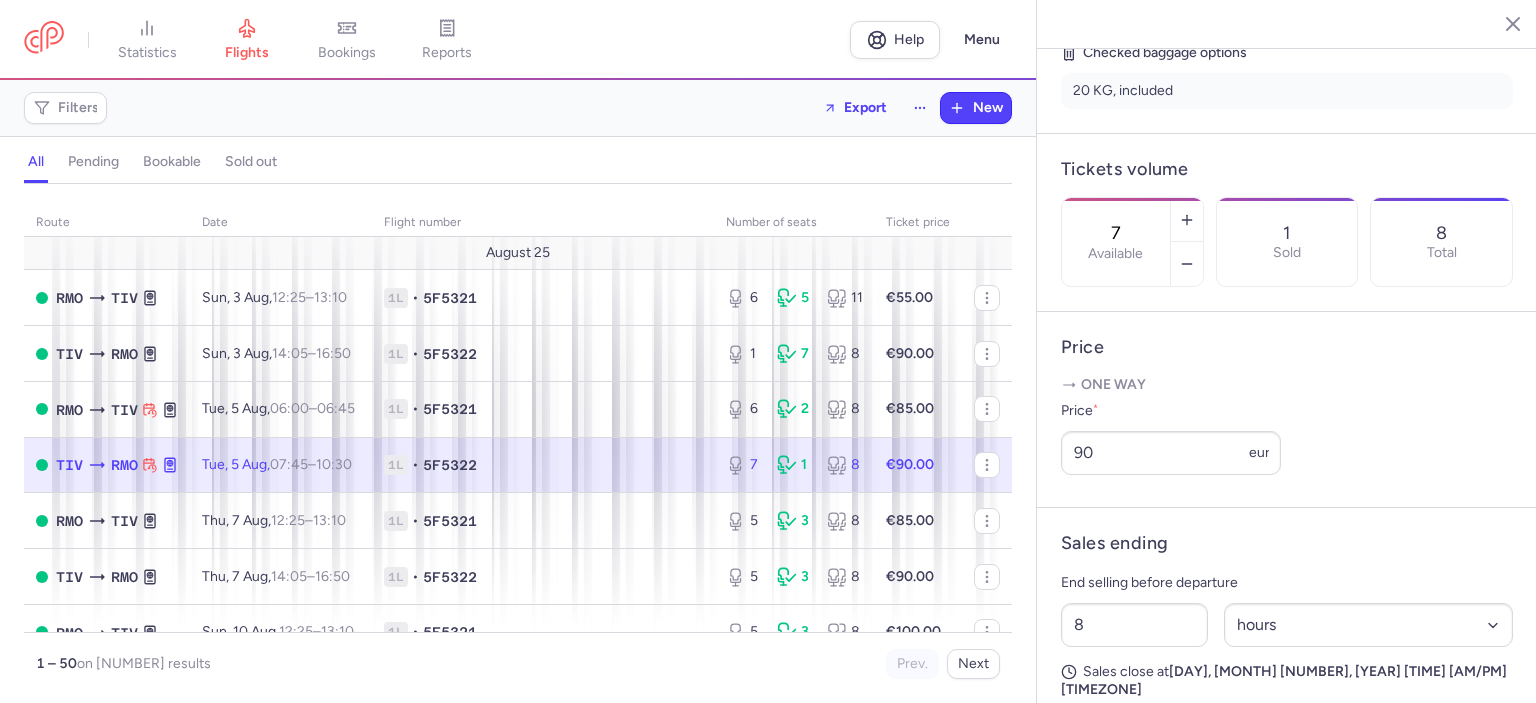 scroll, scrollTop: 600, scrollLeft: 0, axis: vertical 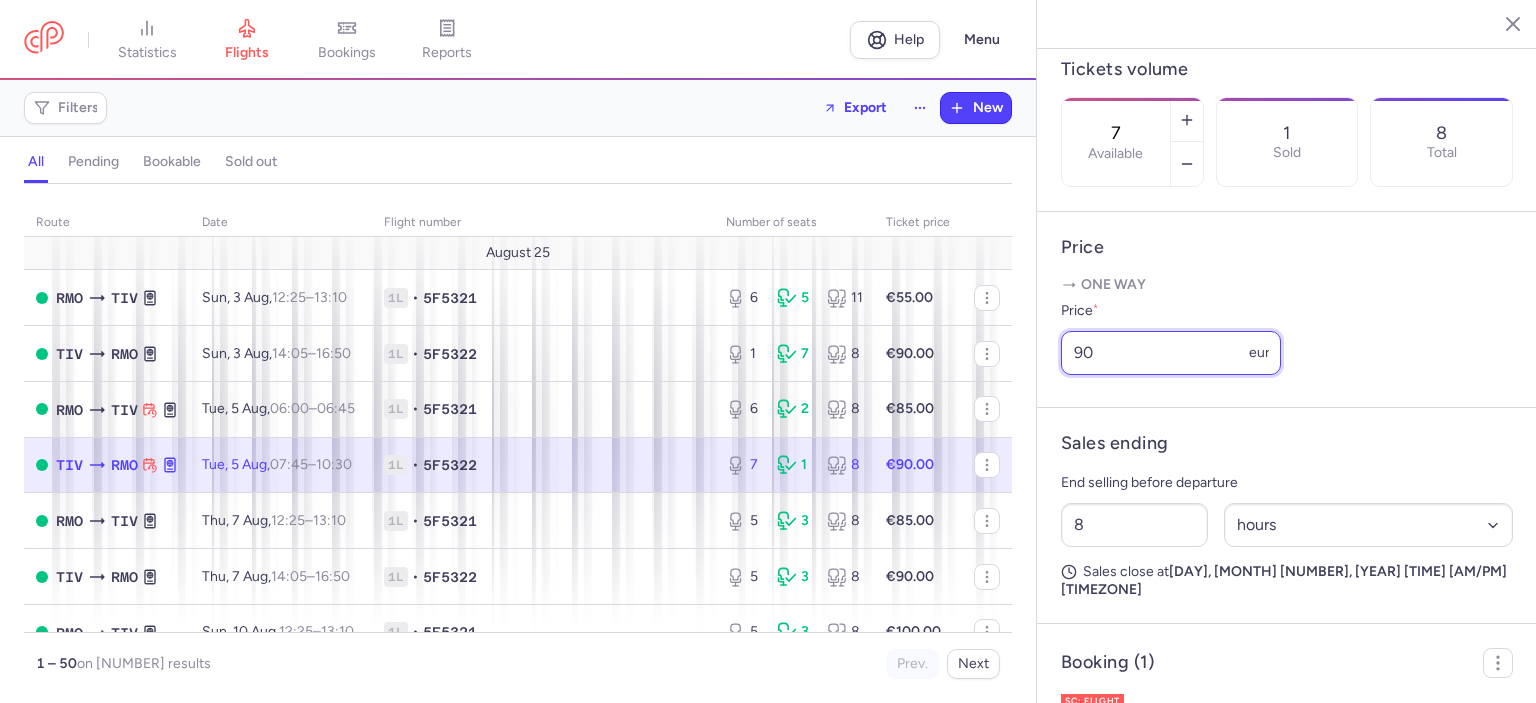 click on "90" at bounding box center [1171, 353] 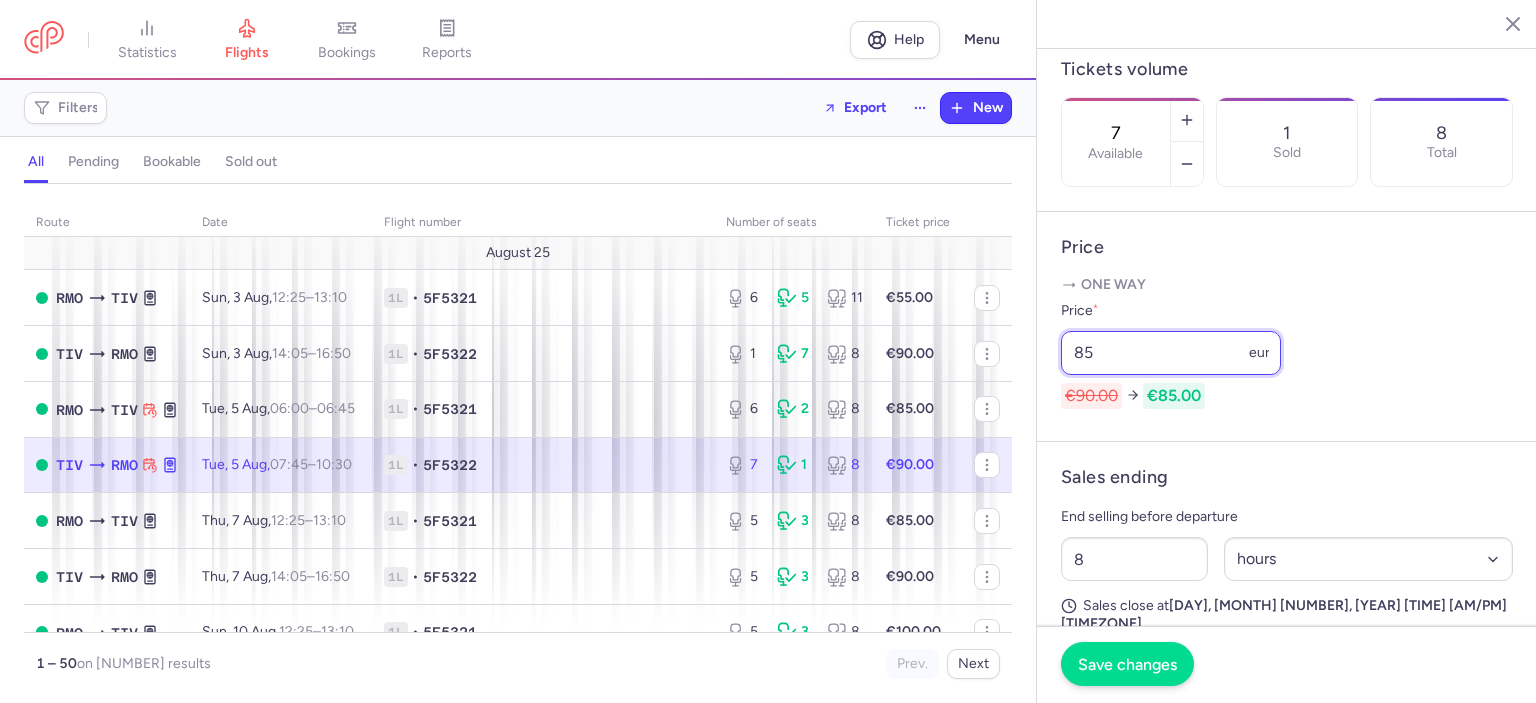 type on "85" 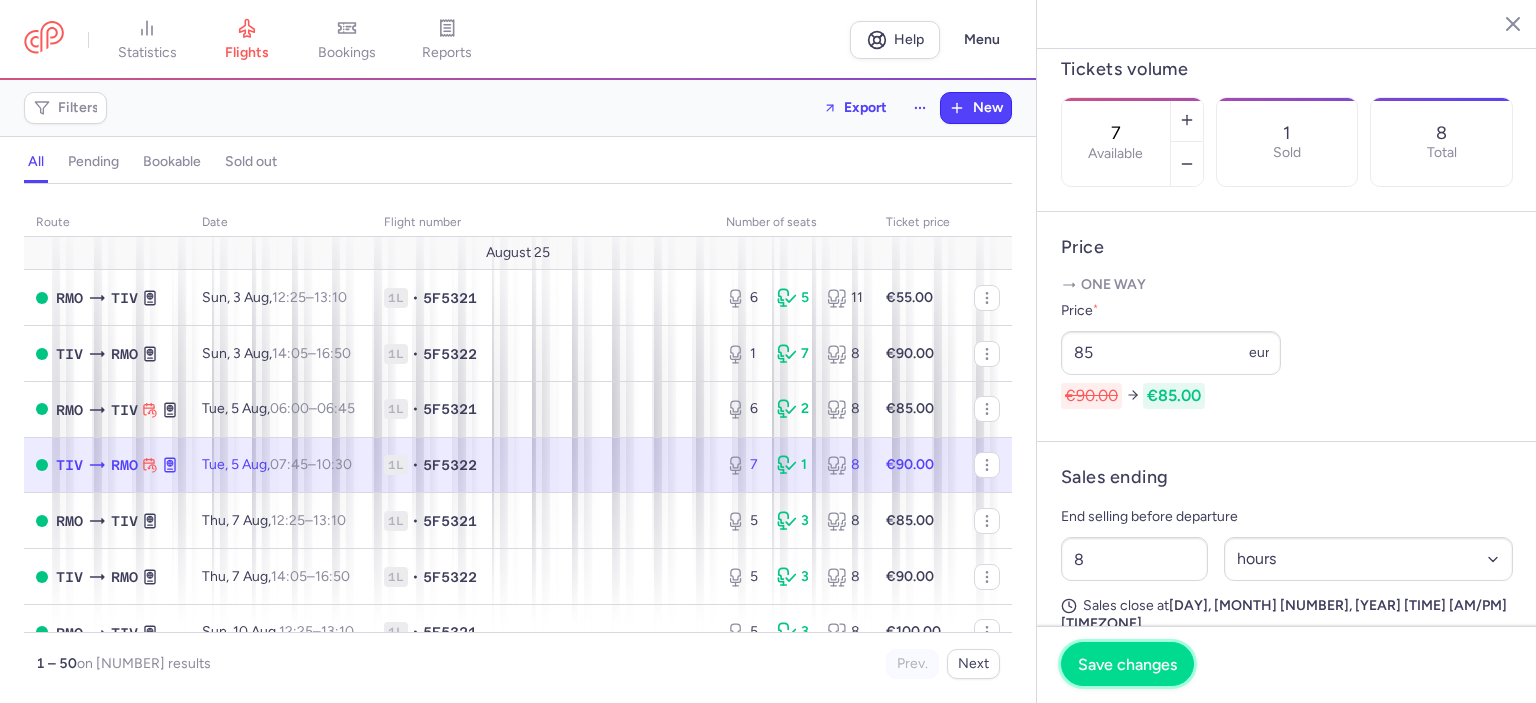 click on "Save changes" at bounding box center [1127, 664] 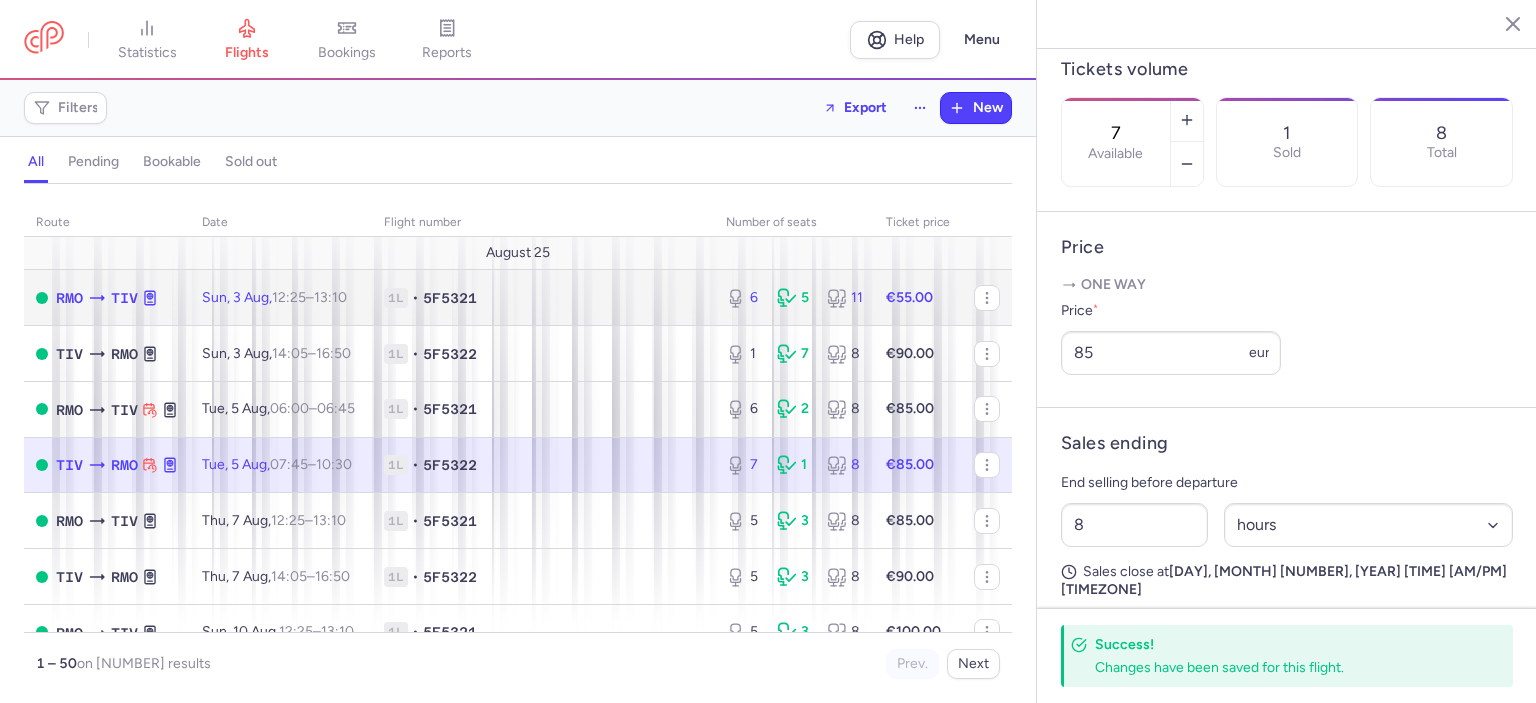 click on "€55.00" 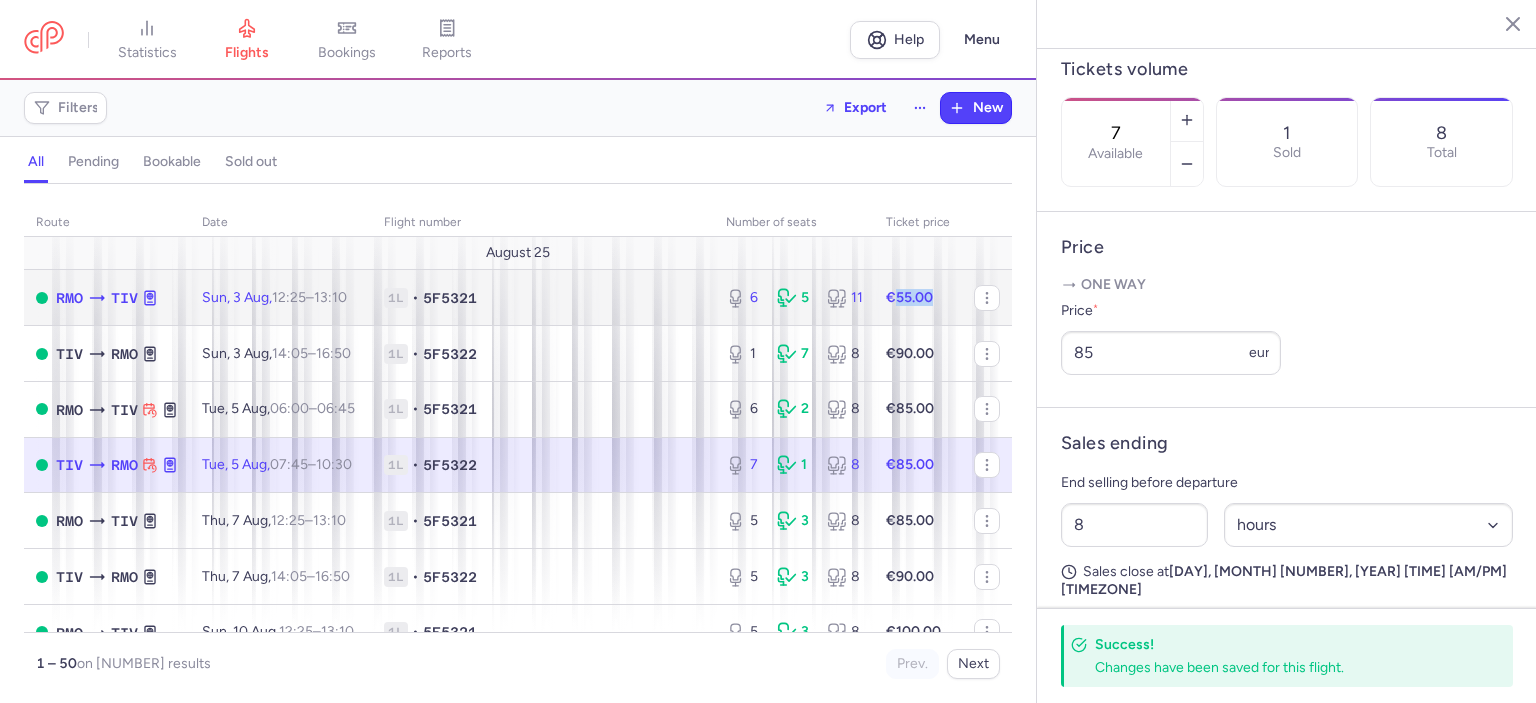 click on "€55.00" 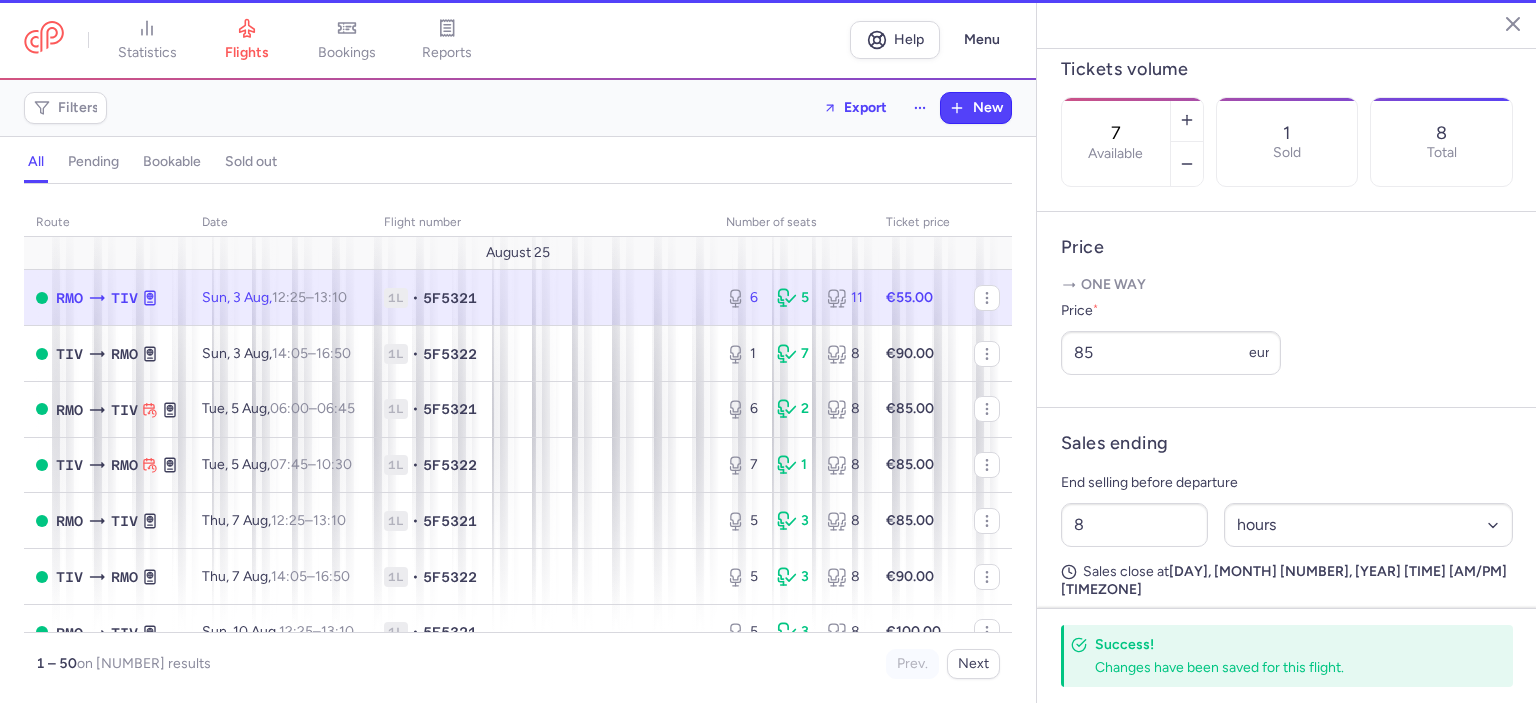type on "6" 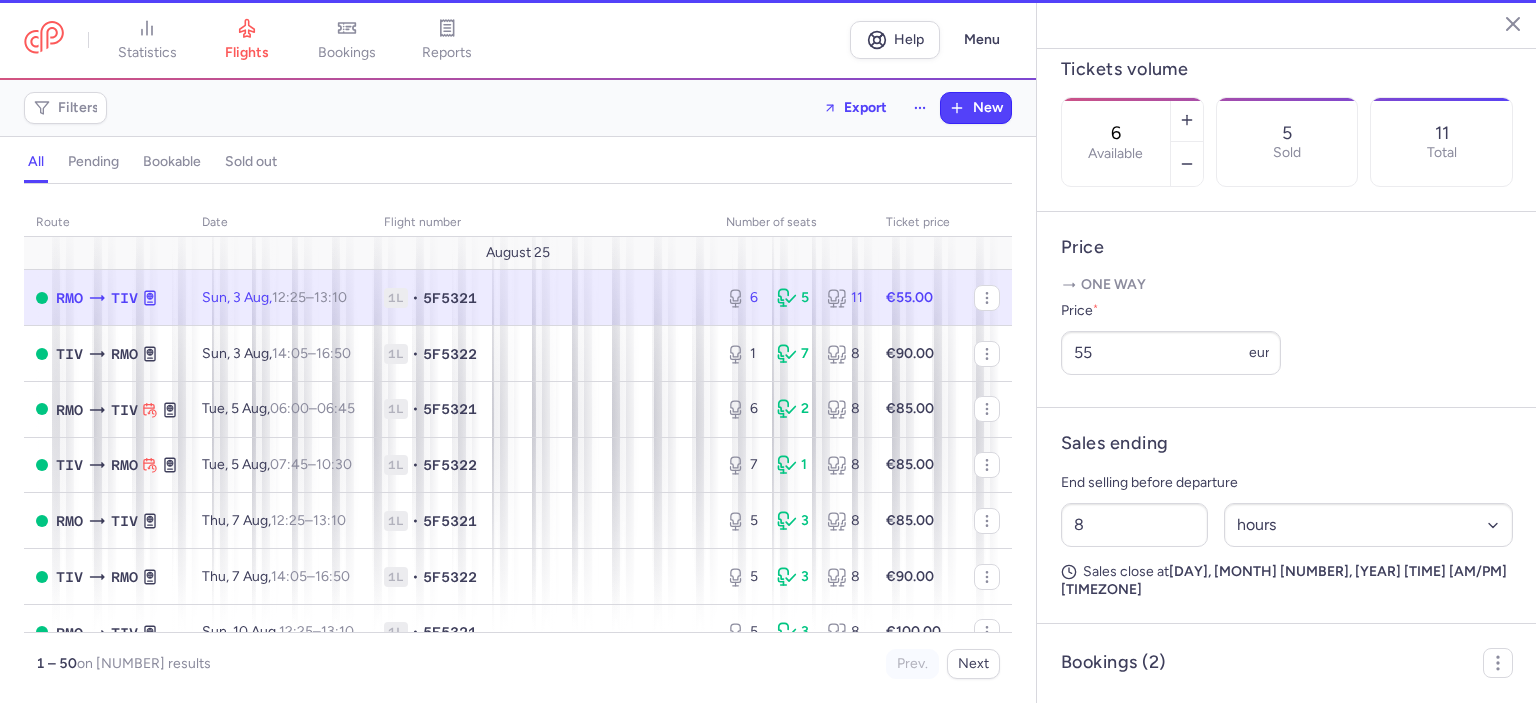 click on "€55.00" 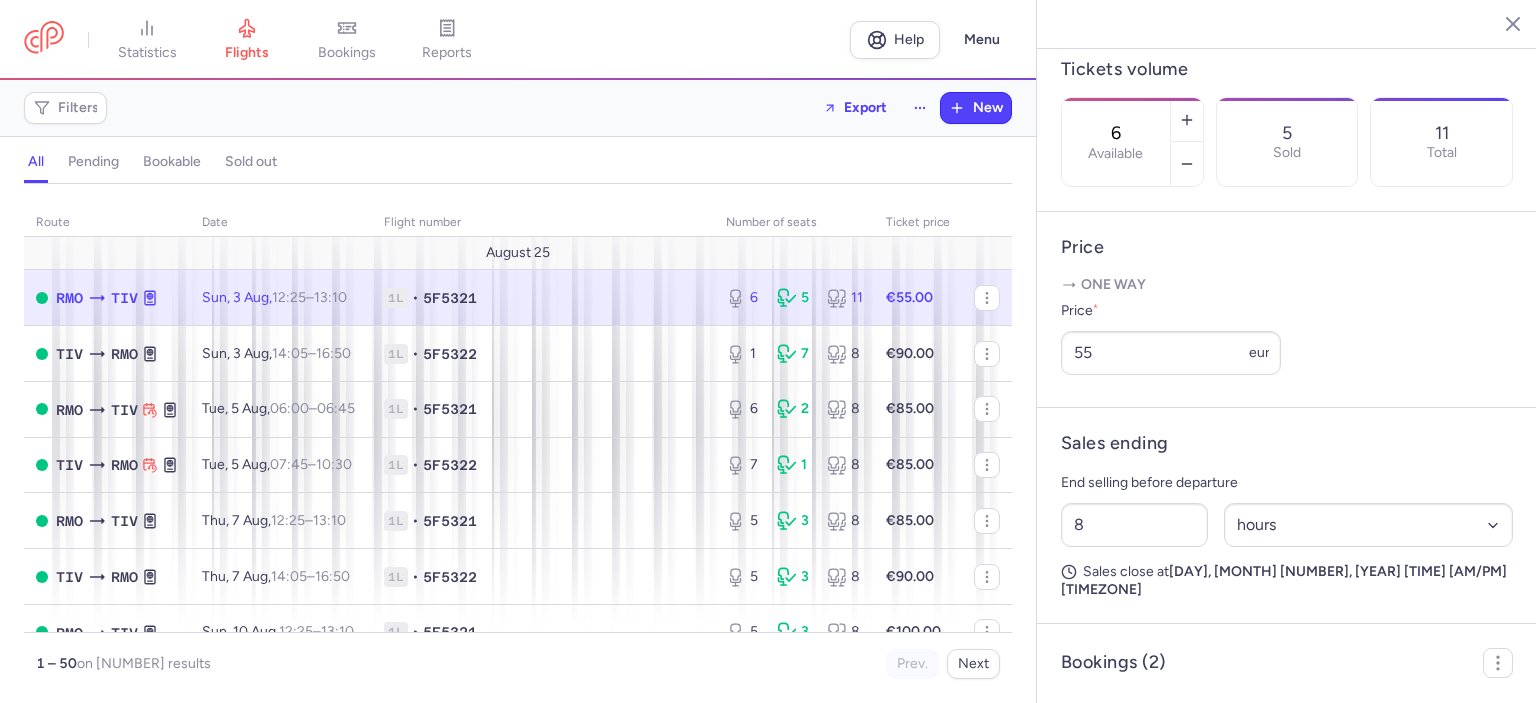 click on "1L • 5F5321" 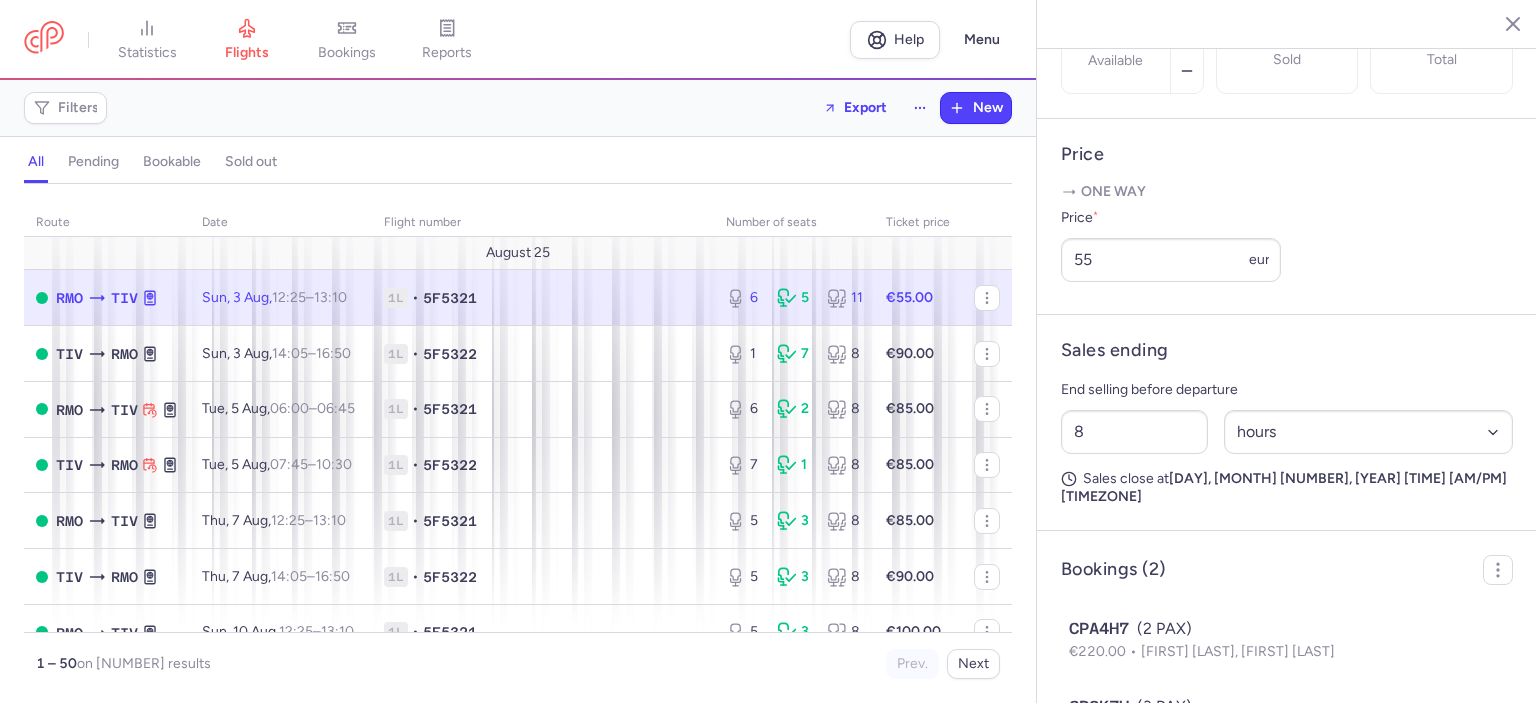 scroll, scrollTop: 605, scrollLeft: 0, axis: vertical 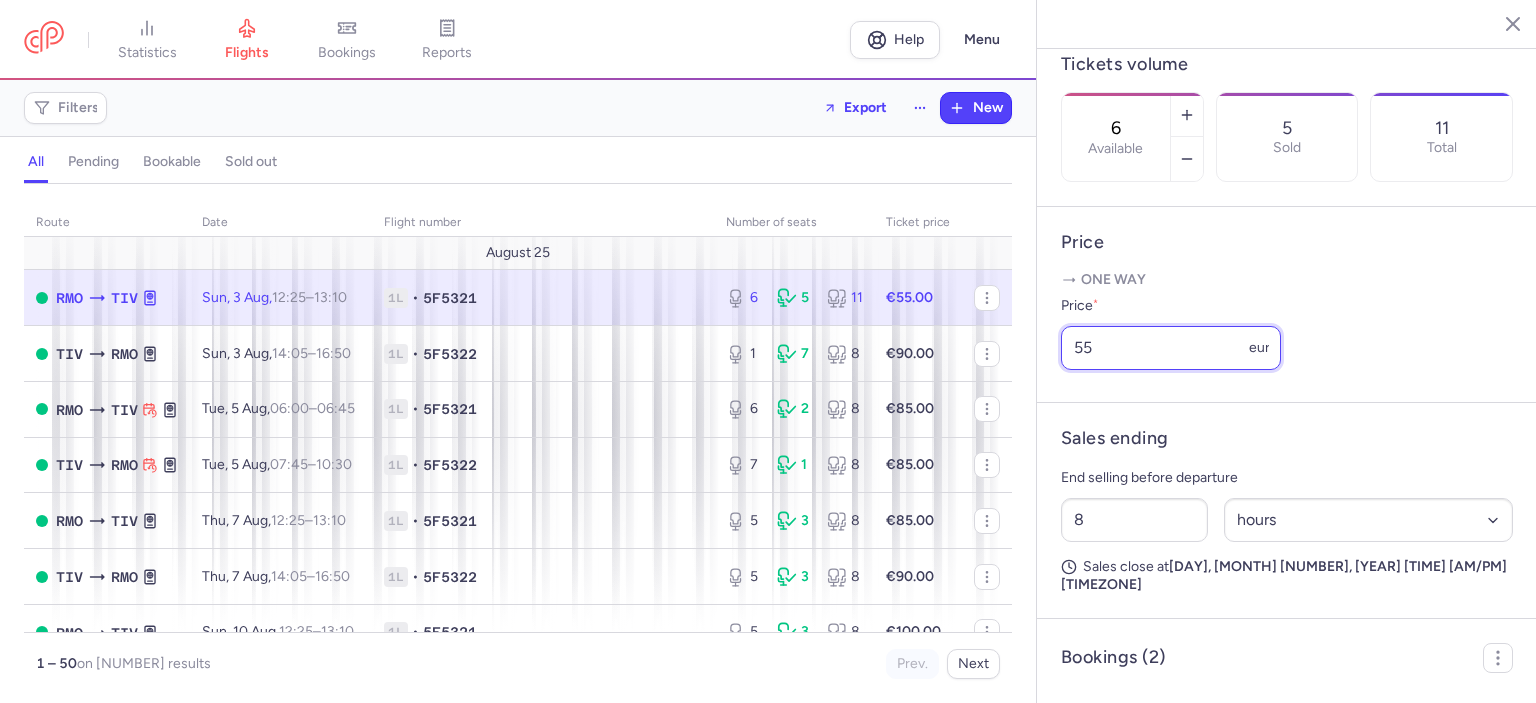click on "55" at bounding box center (1171, 348) 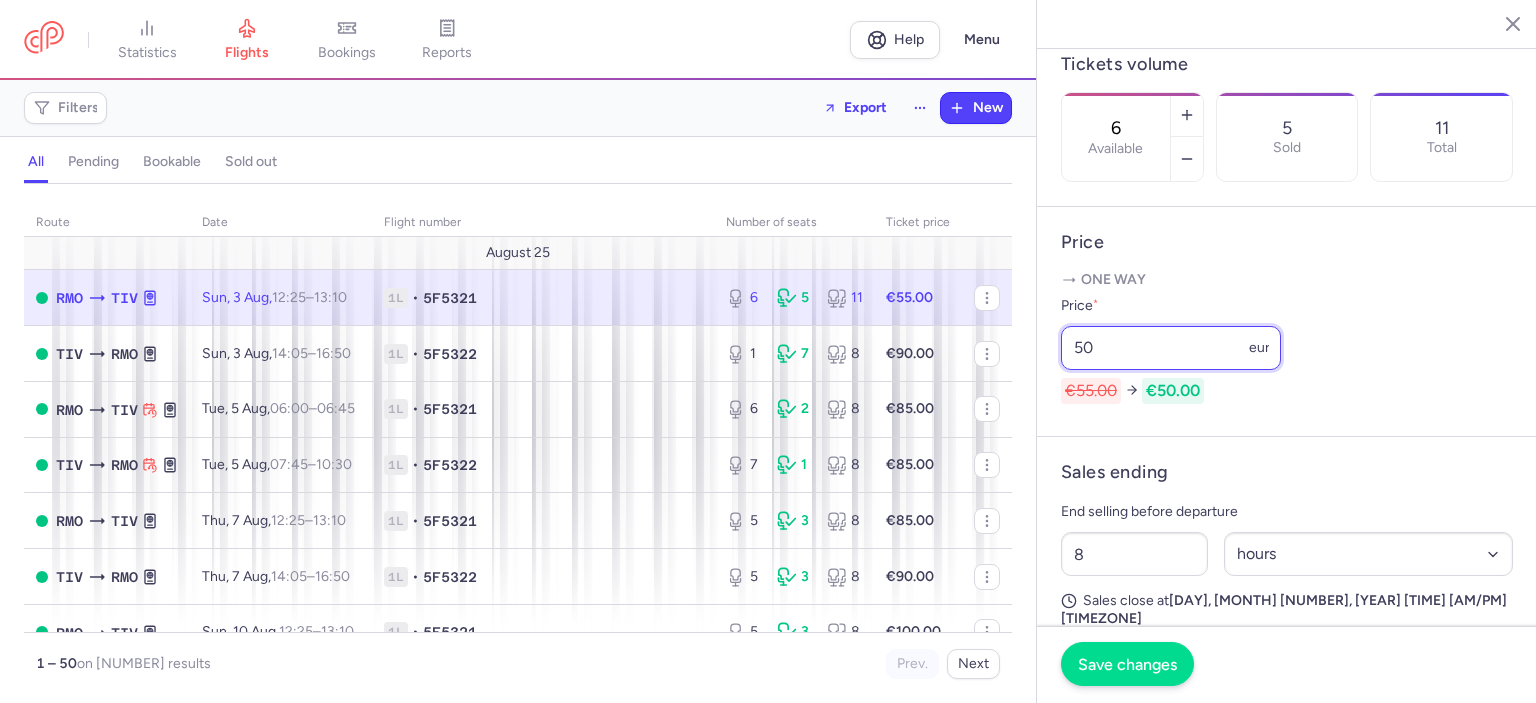 type on "50" 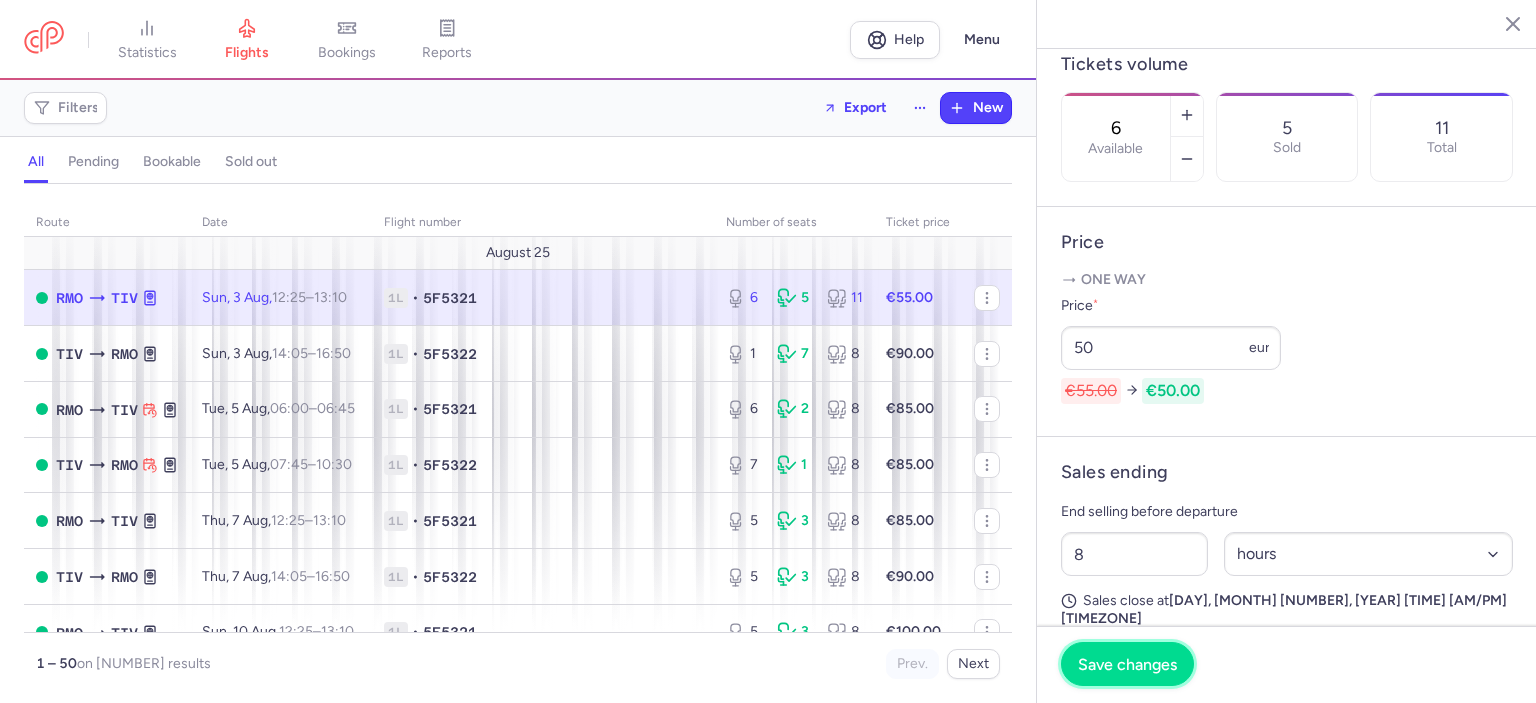 click on "Save changes" at bounding box center (1127, 664) 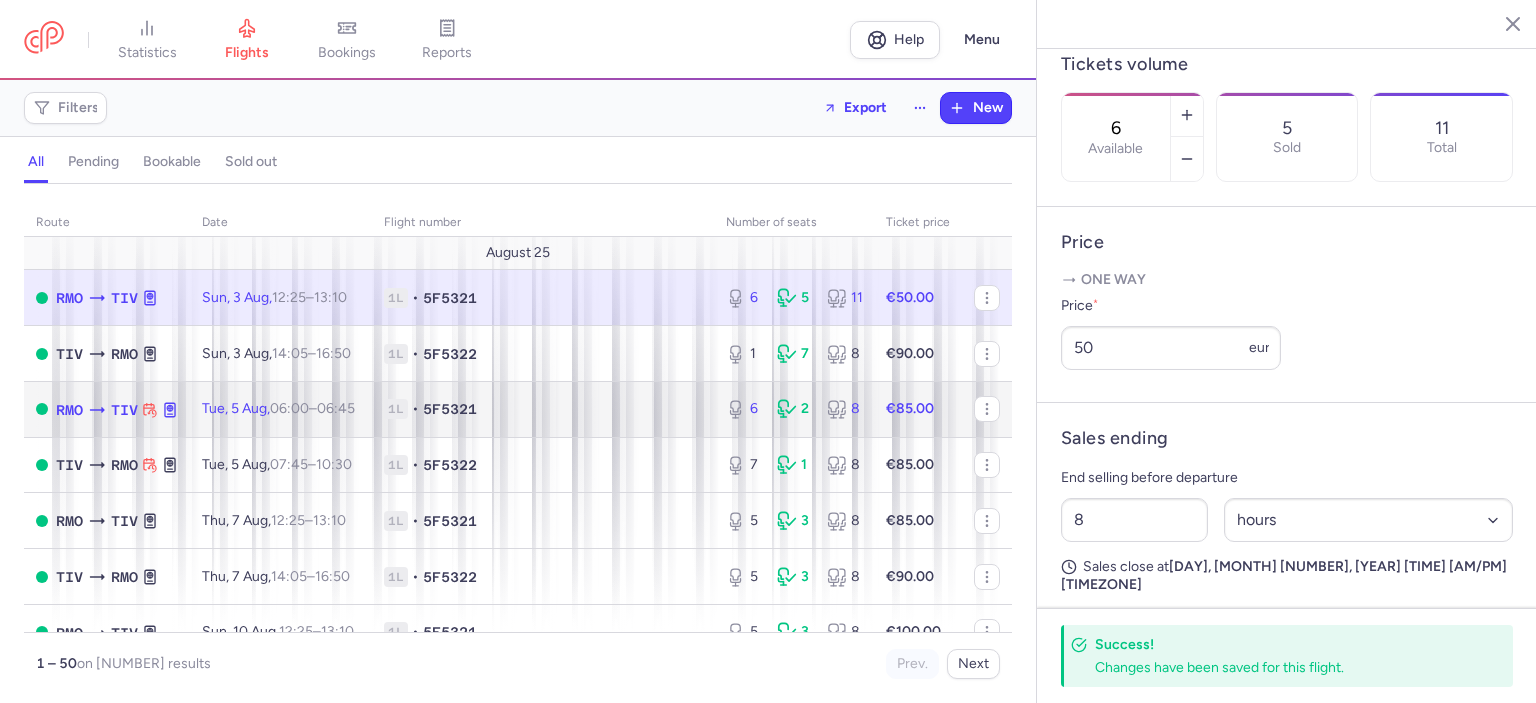 click on "€85.00" 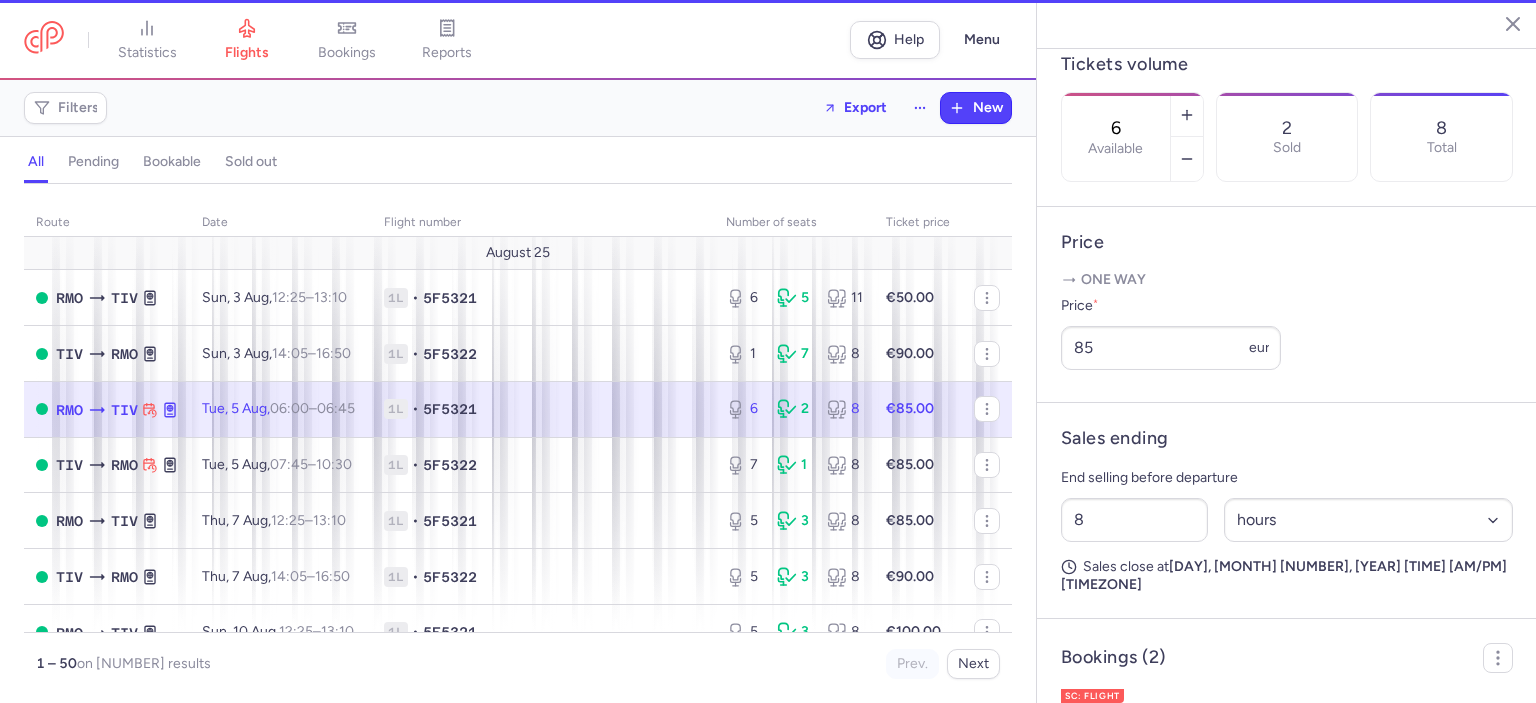 click on "1L • 5F5321" 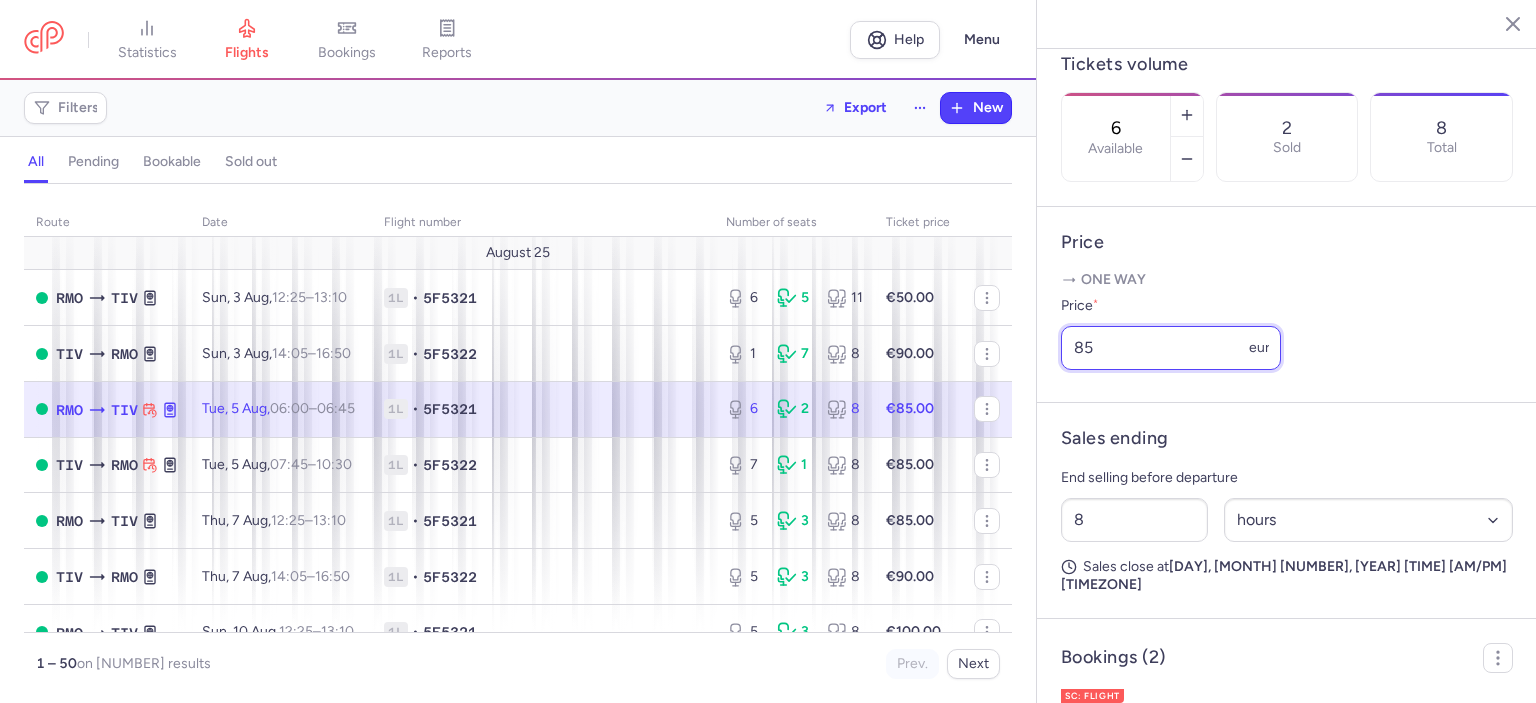 click on "85" at bounding box center [1171, 348] 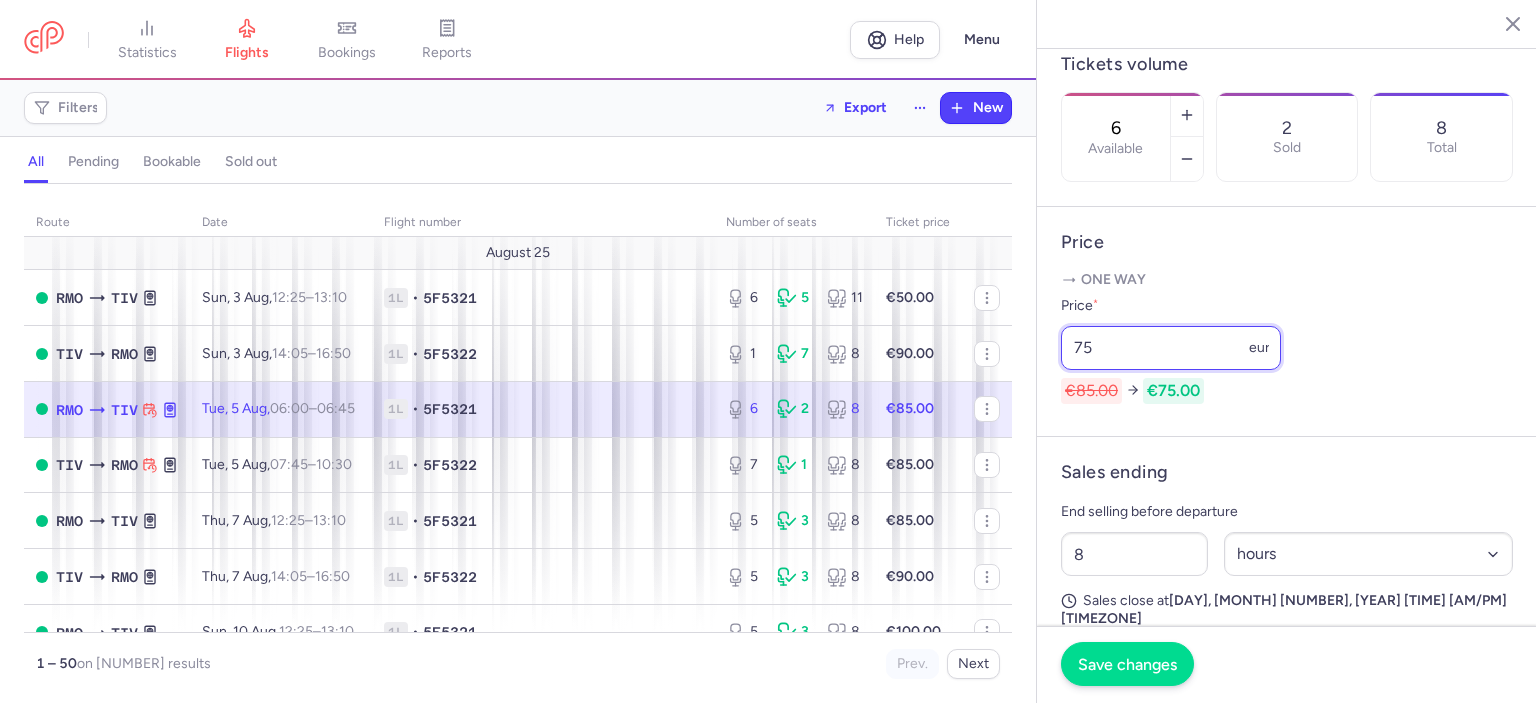 type on "75" 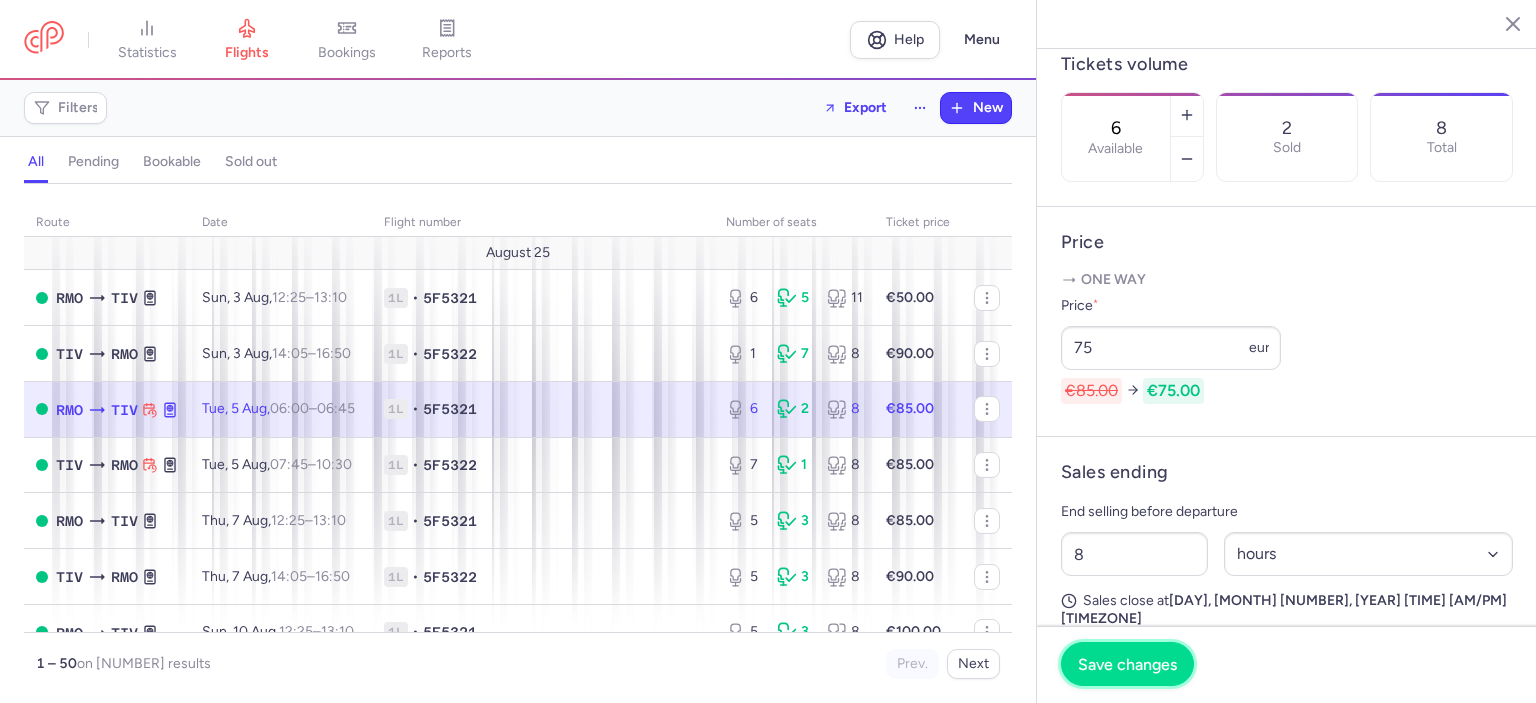 click on "Save changes" at bounding box center [1127, 664] 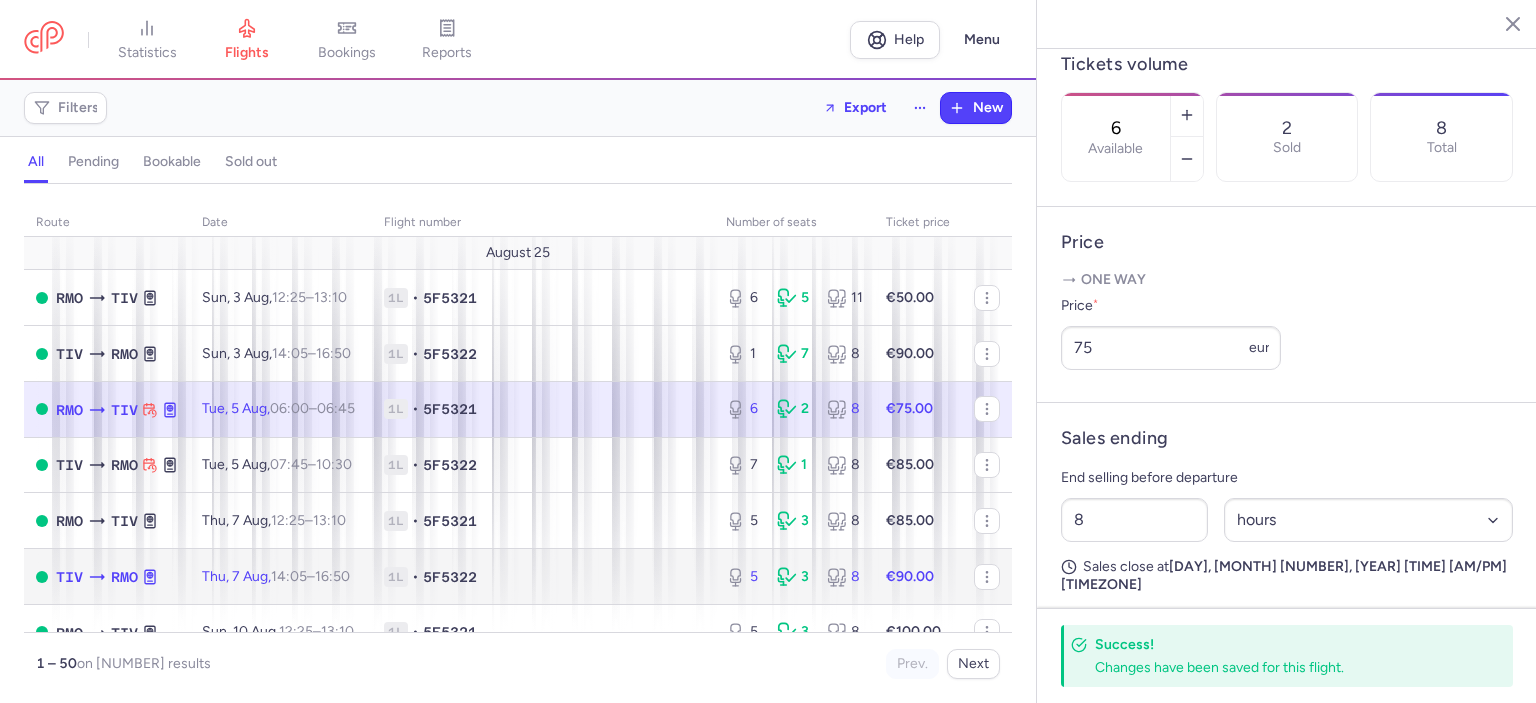 click on "€90.00" 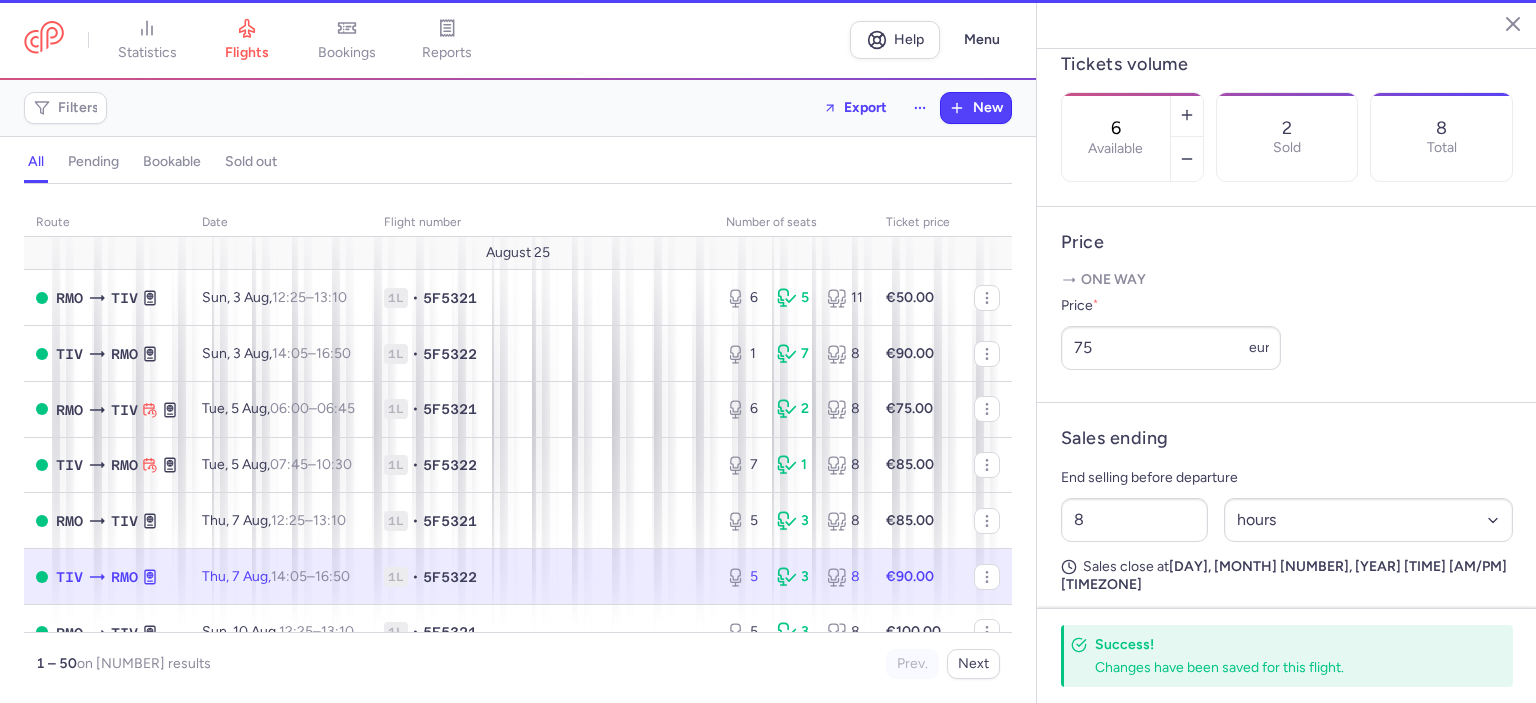 type on "5" 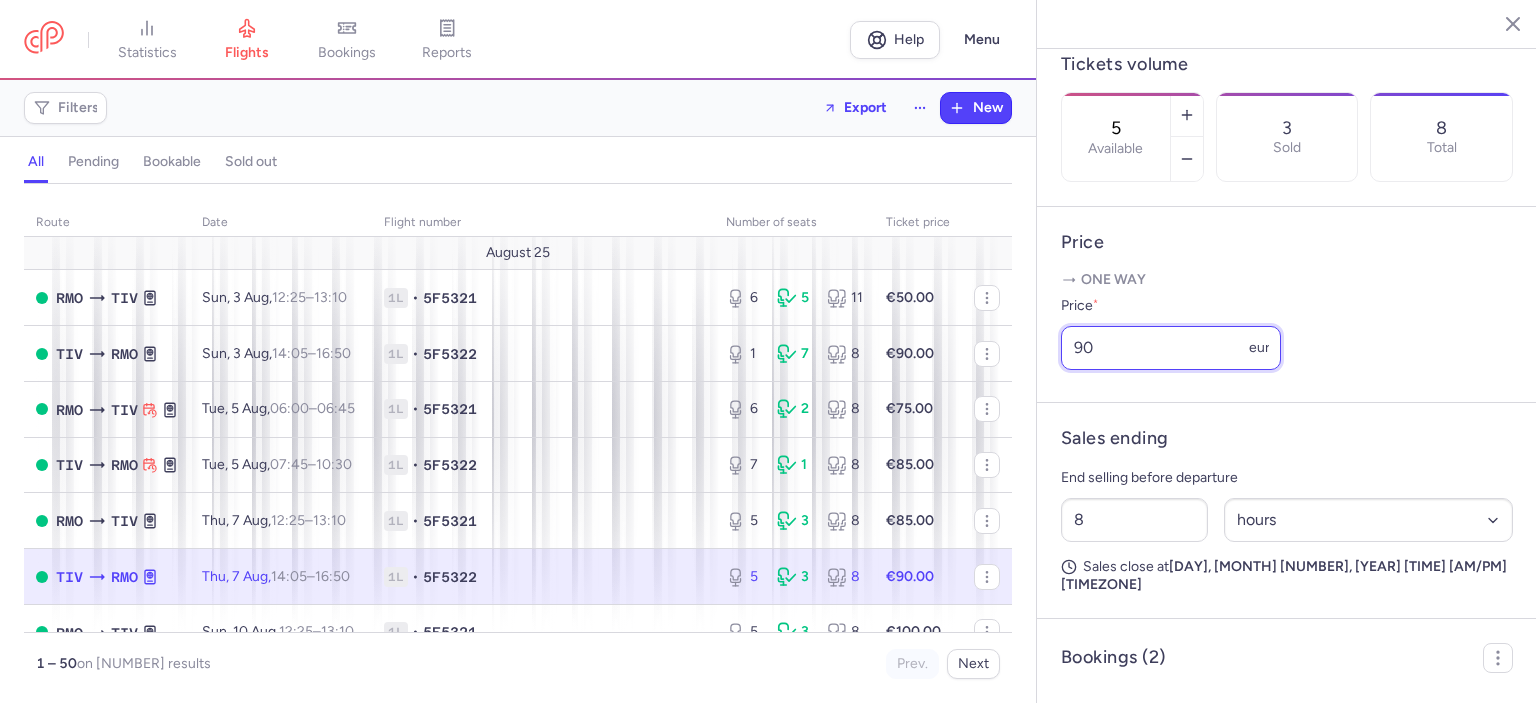 click on "90" at bounding box center (1171, 348) 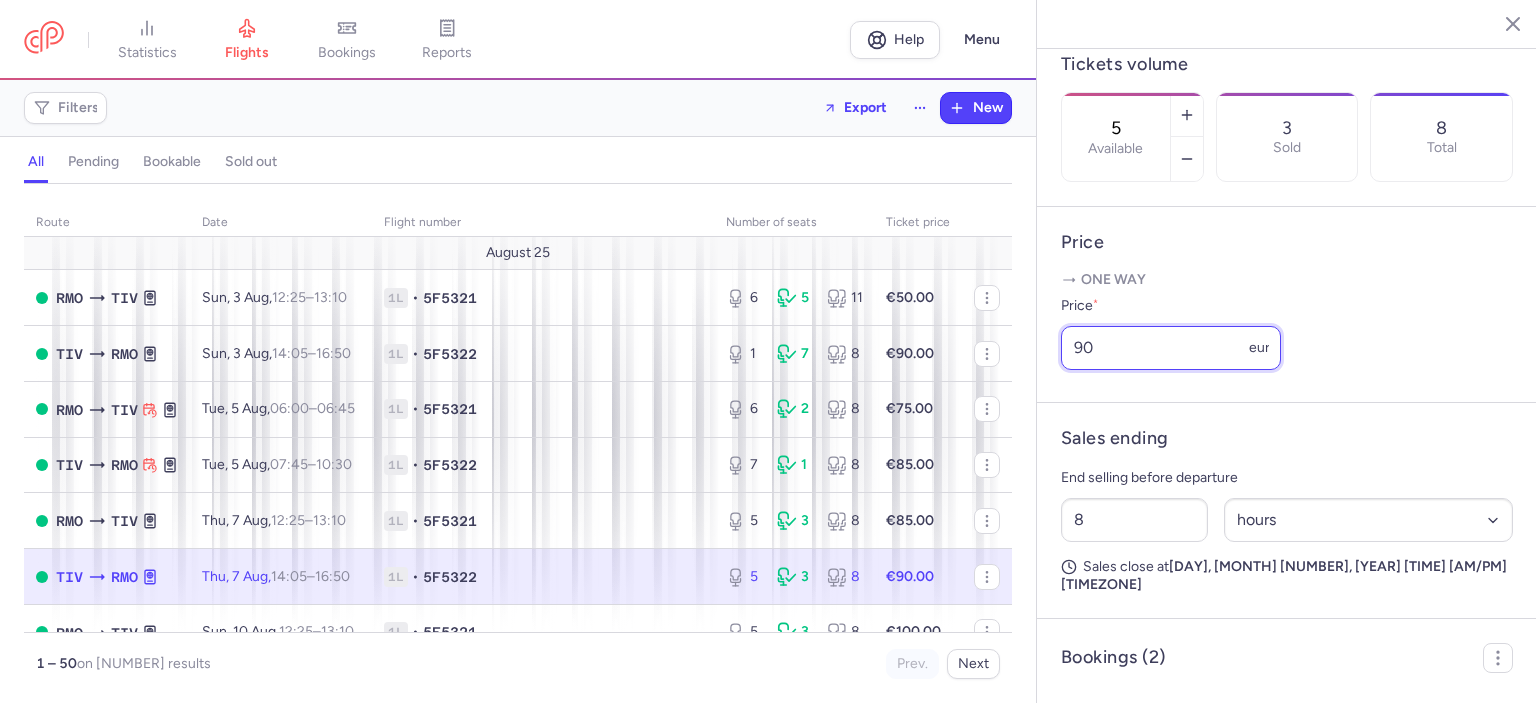 type on "9" 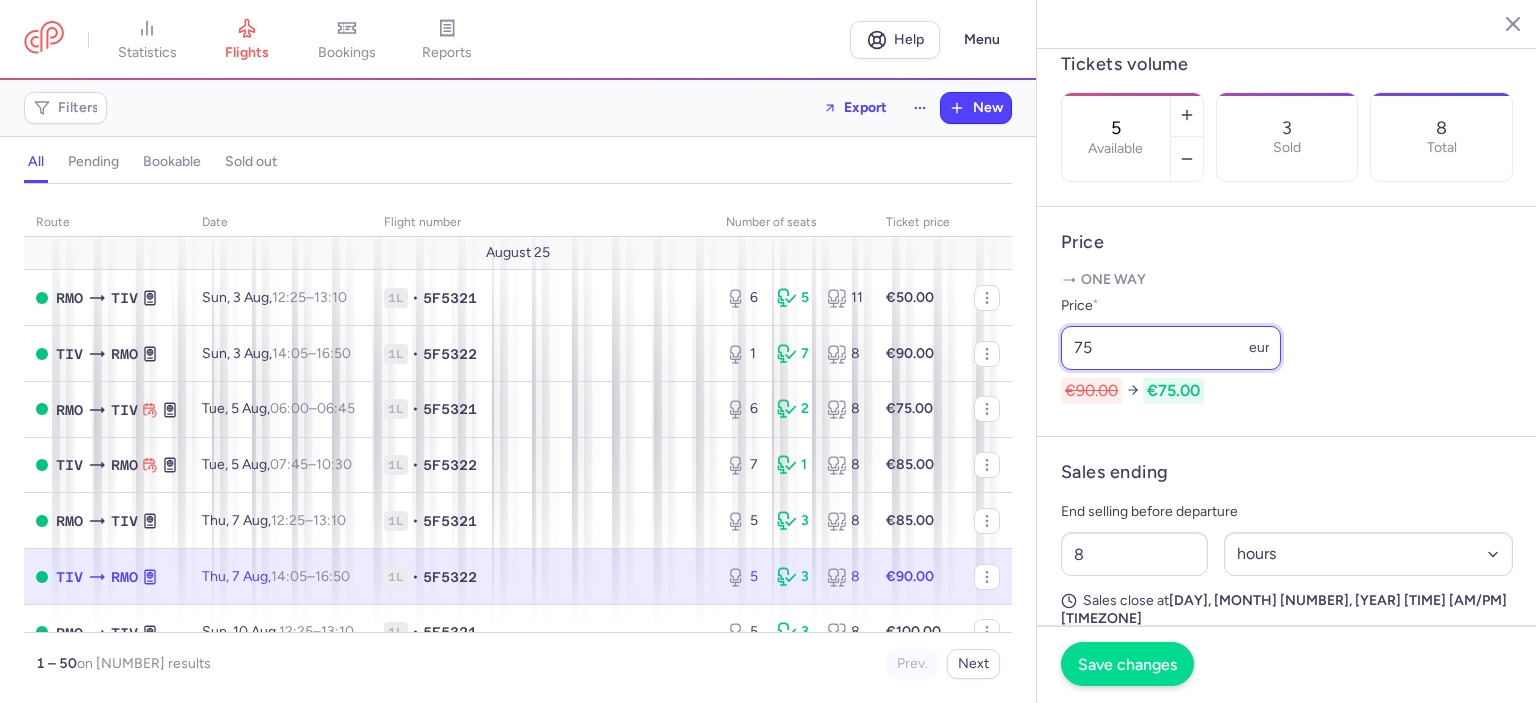 type on "75" 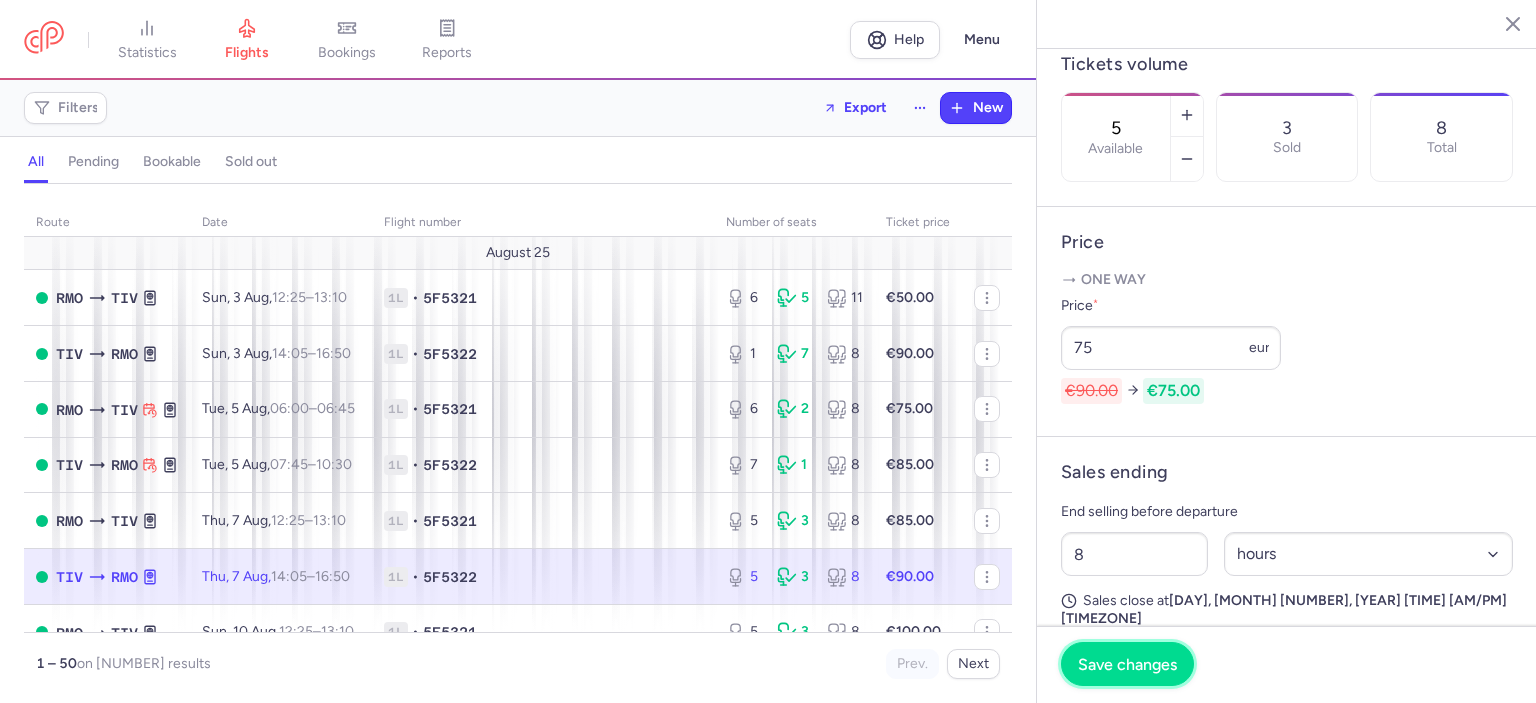click on "Save changes" at bounding box center (1127, 664) 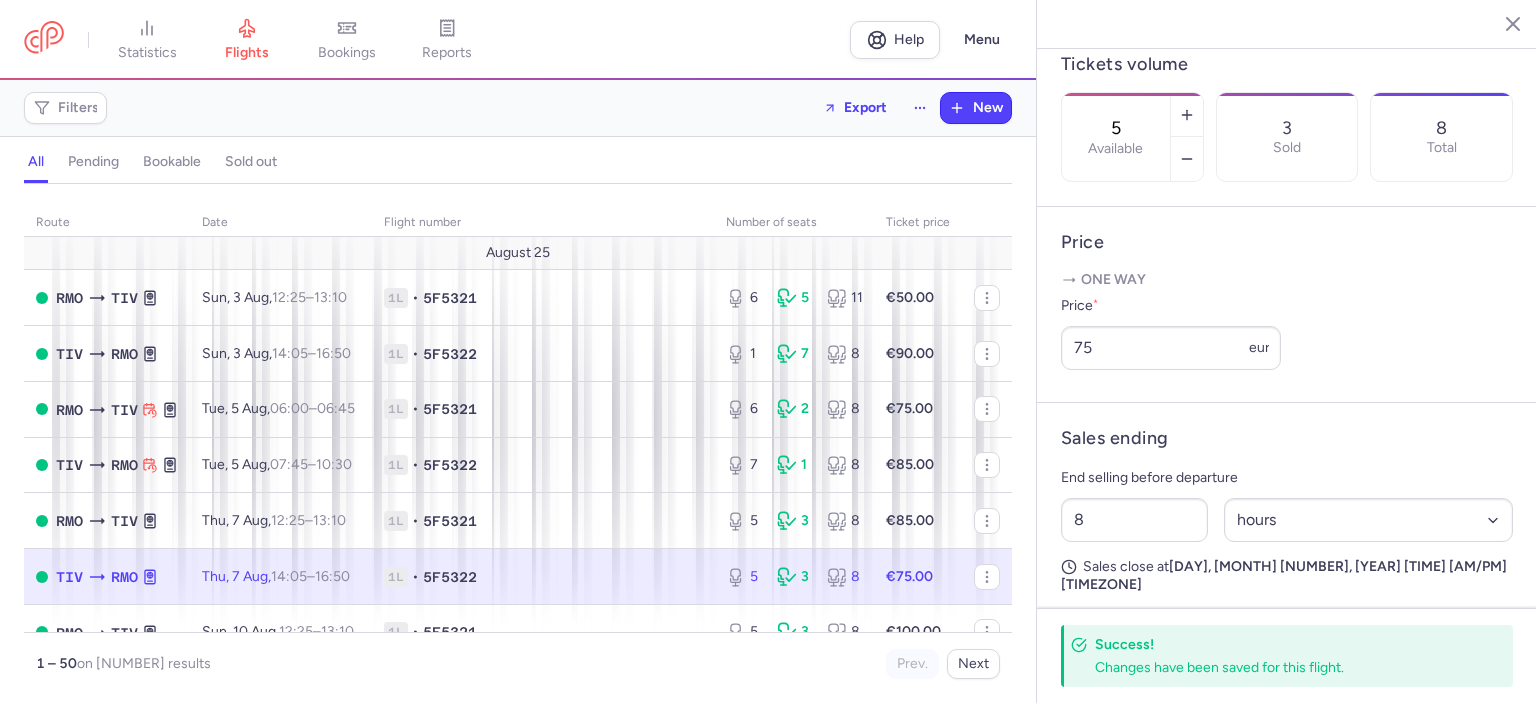 click on "€75.00" 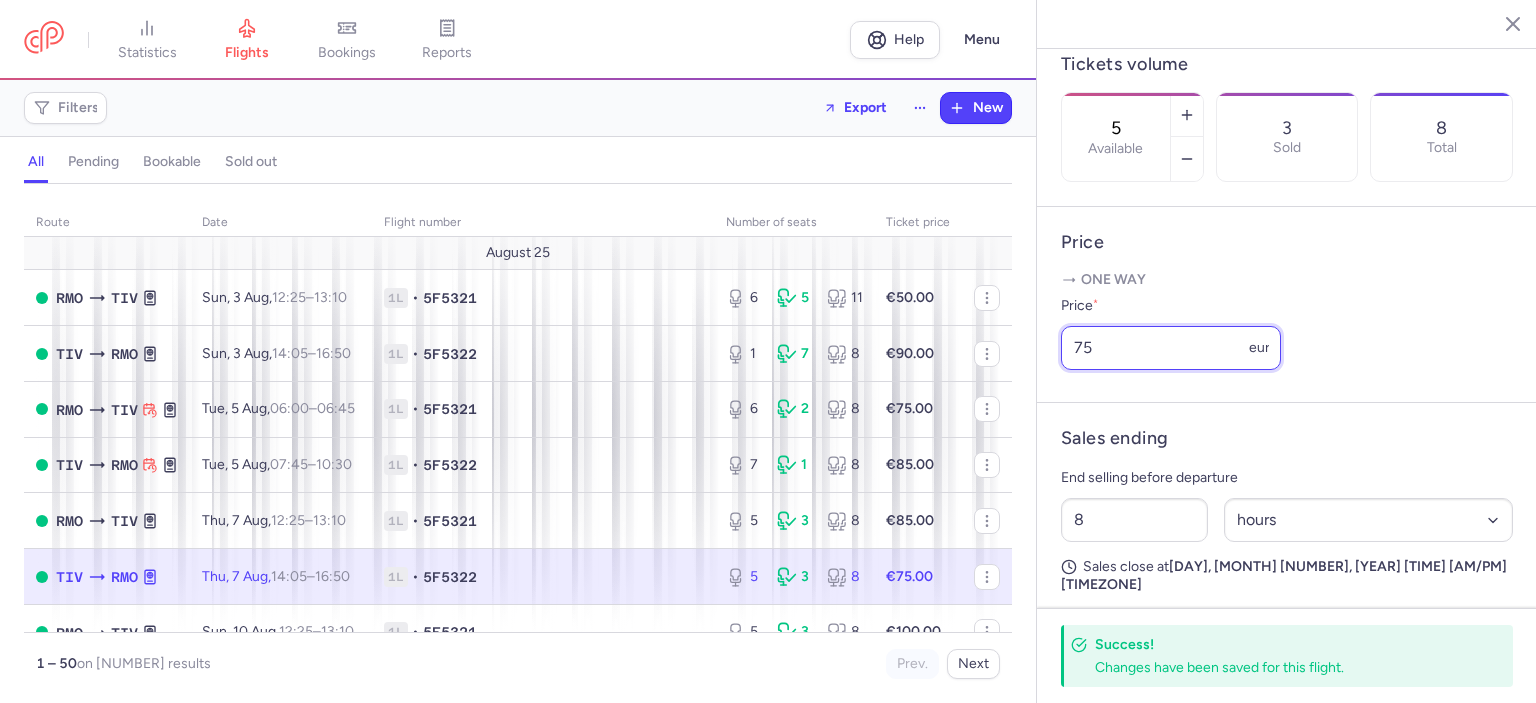 drag, startPoint x: 1080, startPoint y: 399, endPoint x: 1057, endPoint y: 472, distance: 76.537575 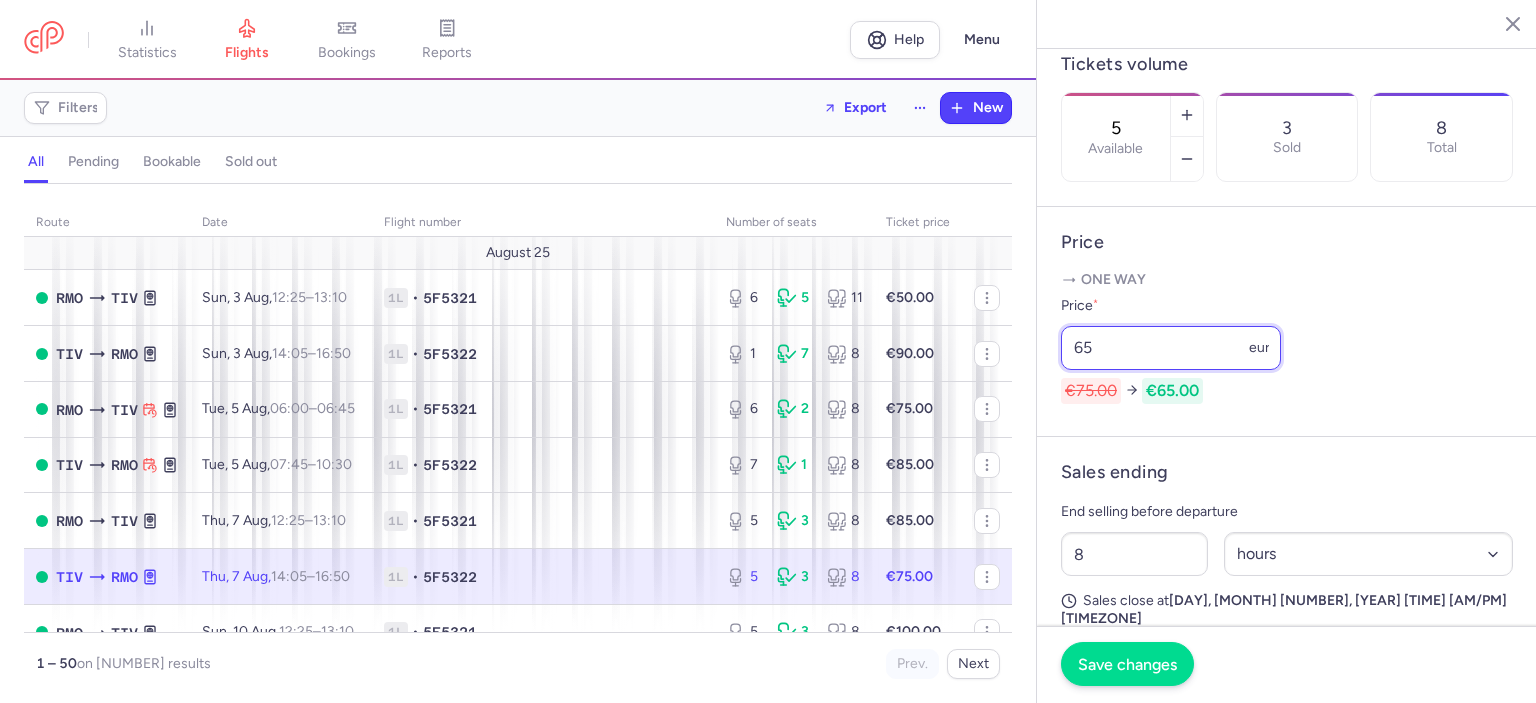 type on "65" 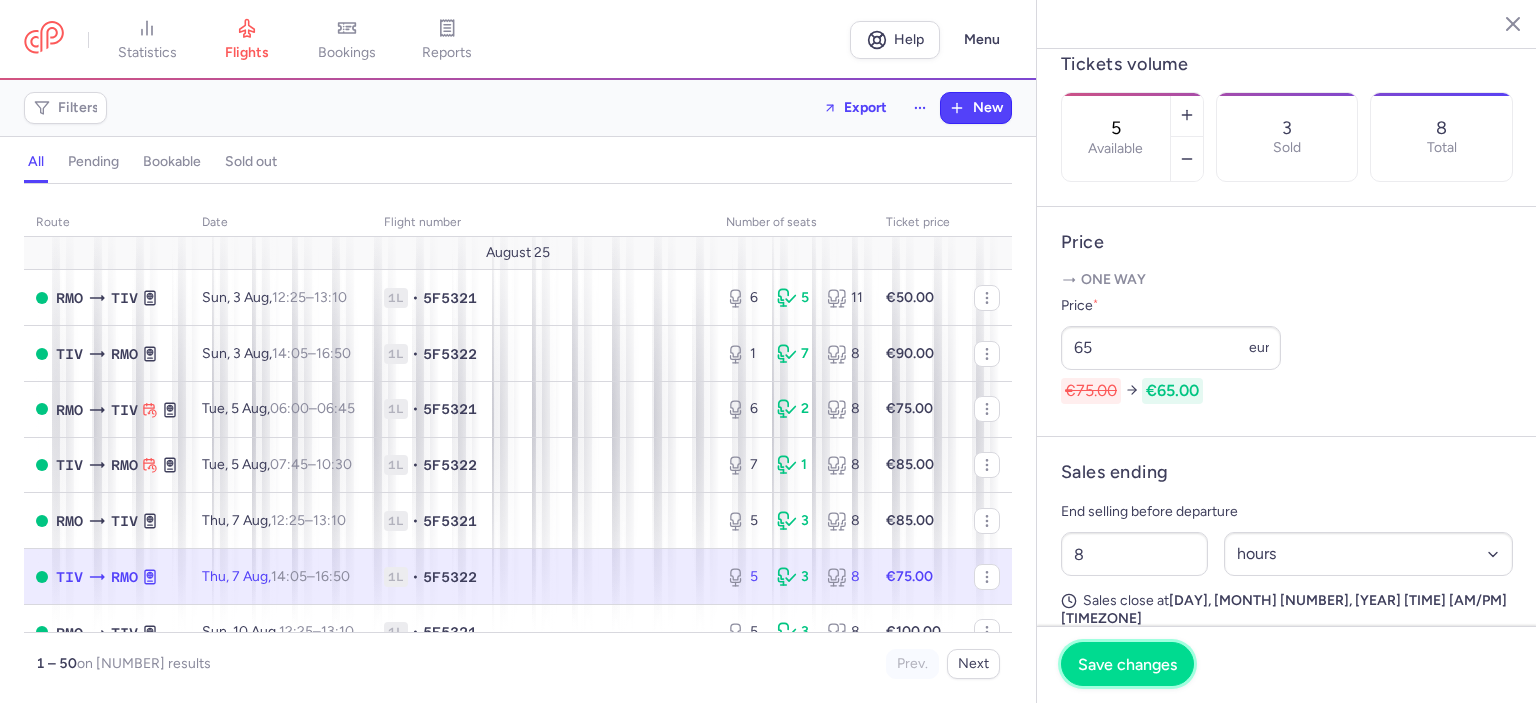 click on "Save changes" at bounding box center (1127, 664) 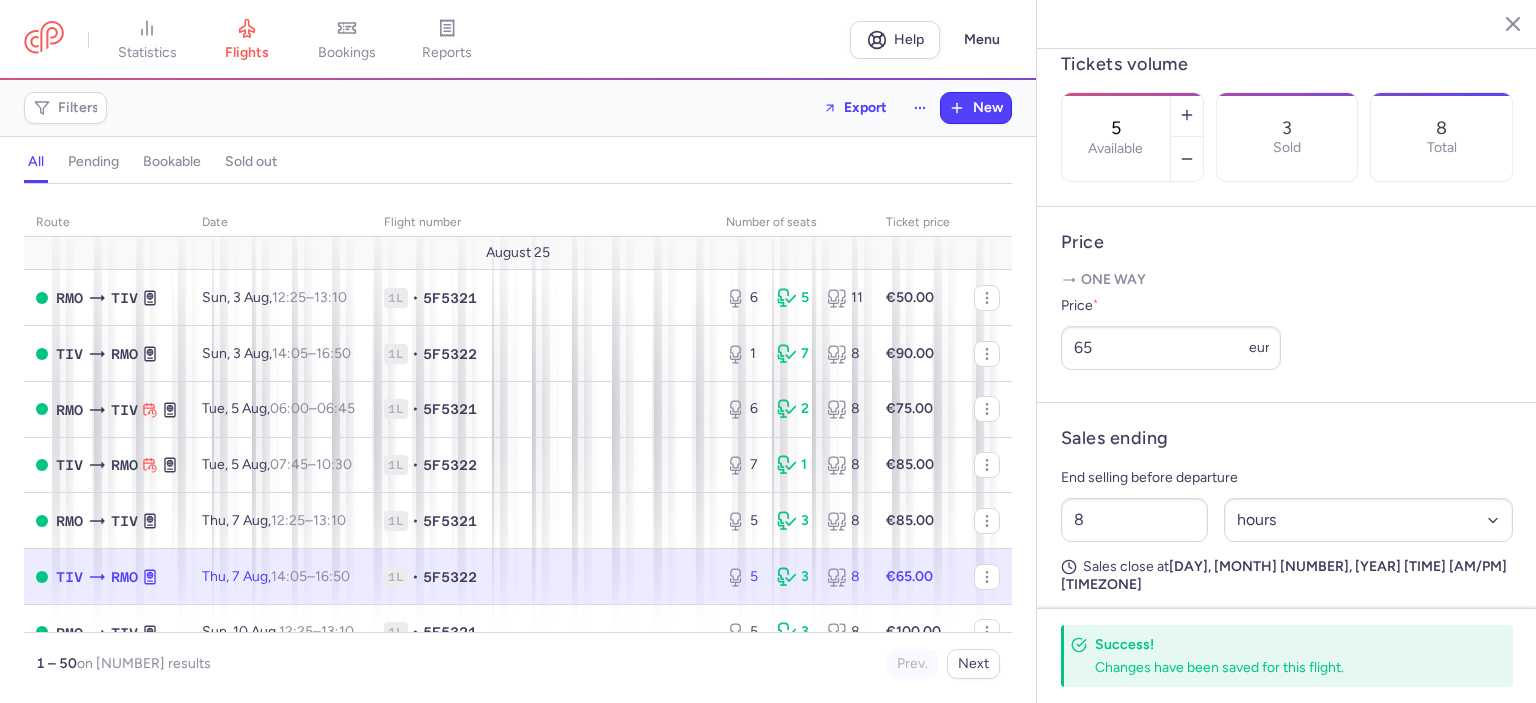 click on "Price  One way  Price  * 65 eur" at bounding box center [1287, 305] 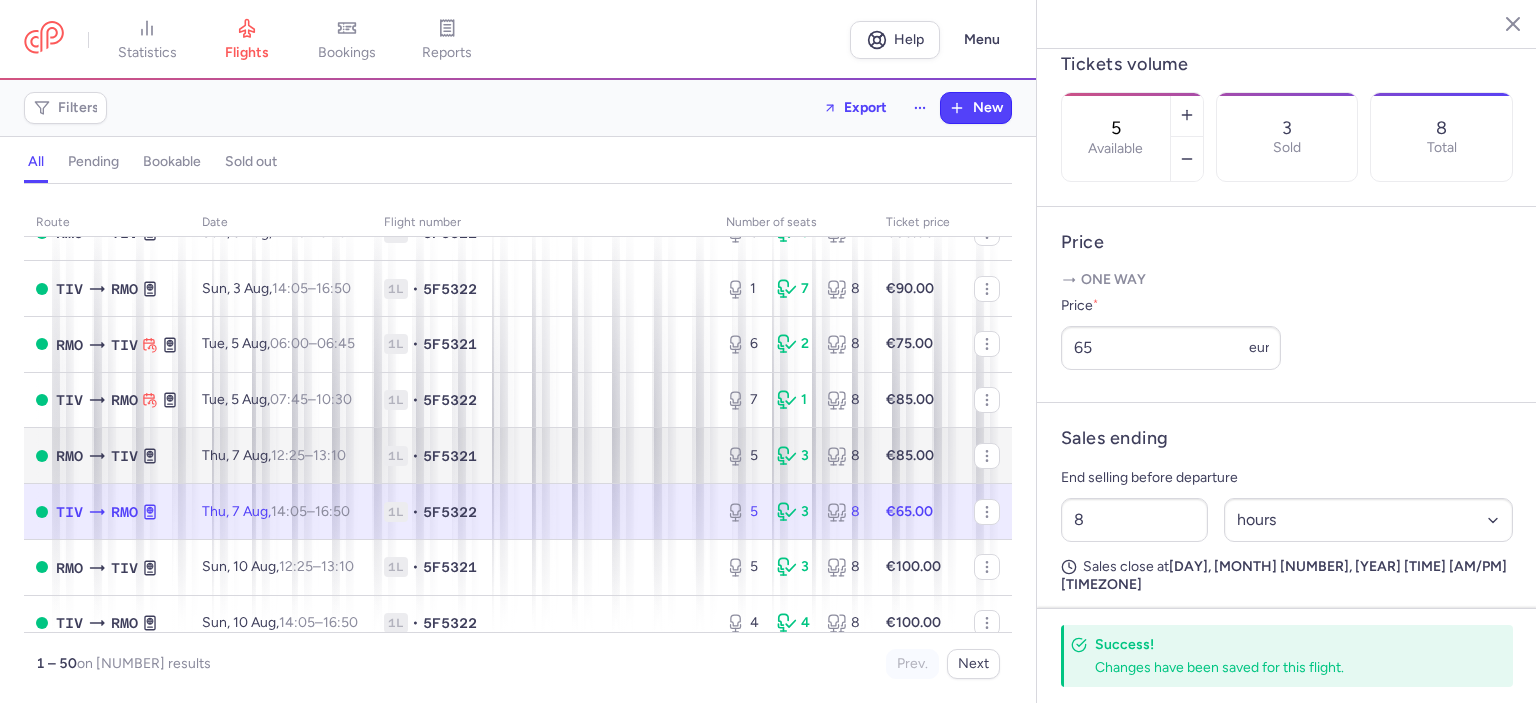 scroll, scrollTop: 100, scrollLeft: 0, axis: vertical 